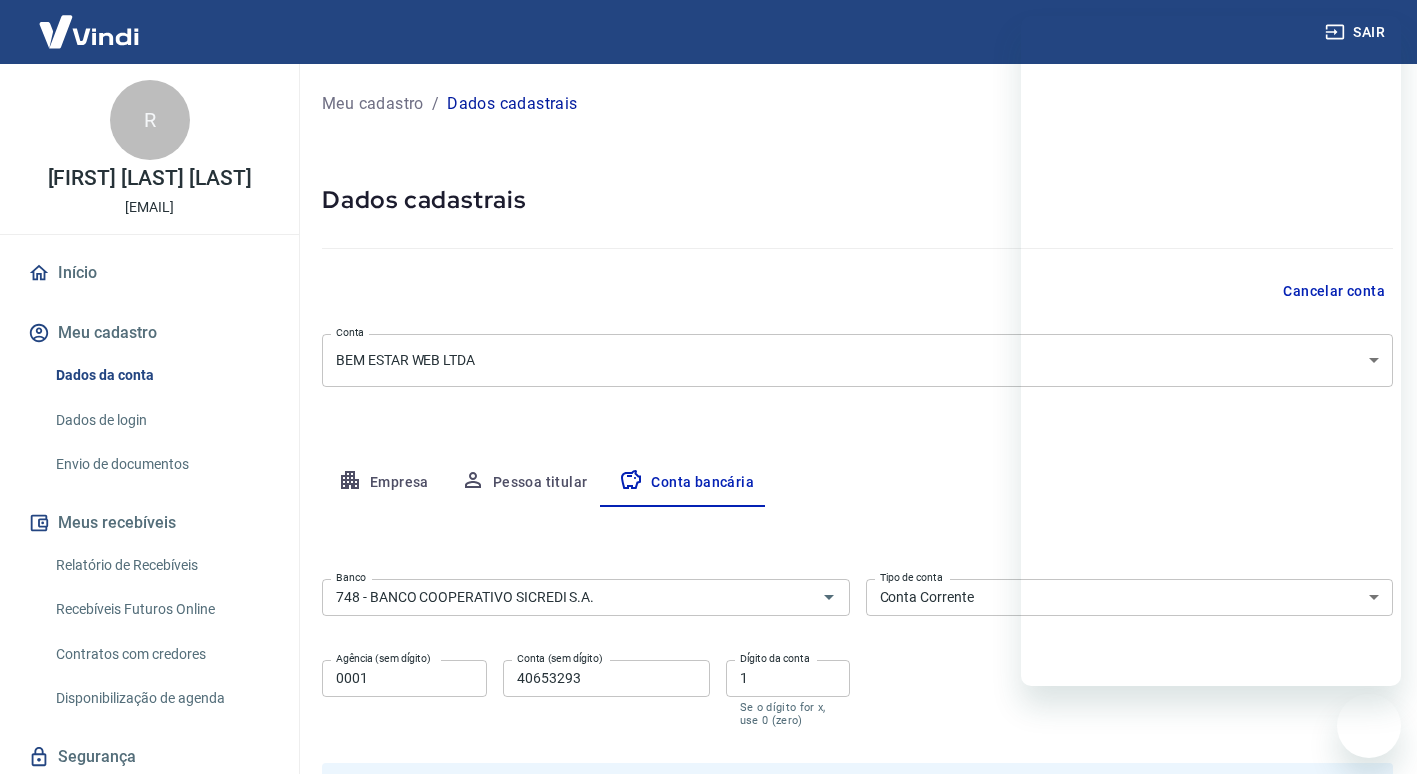 select on "1" 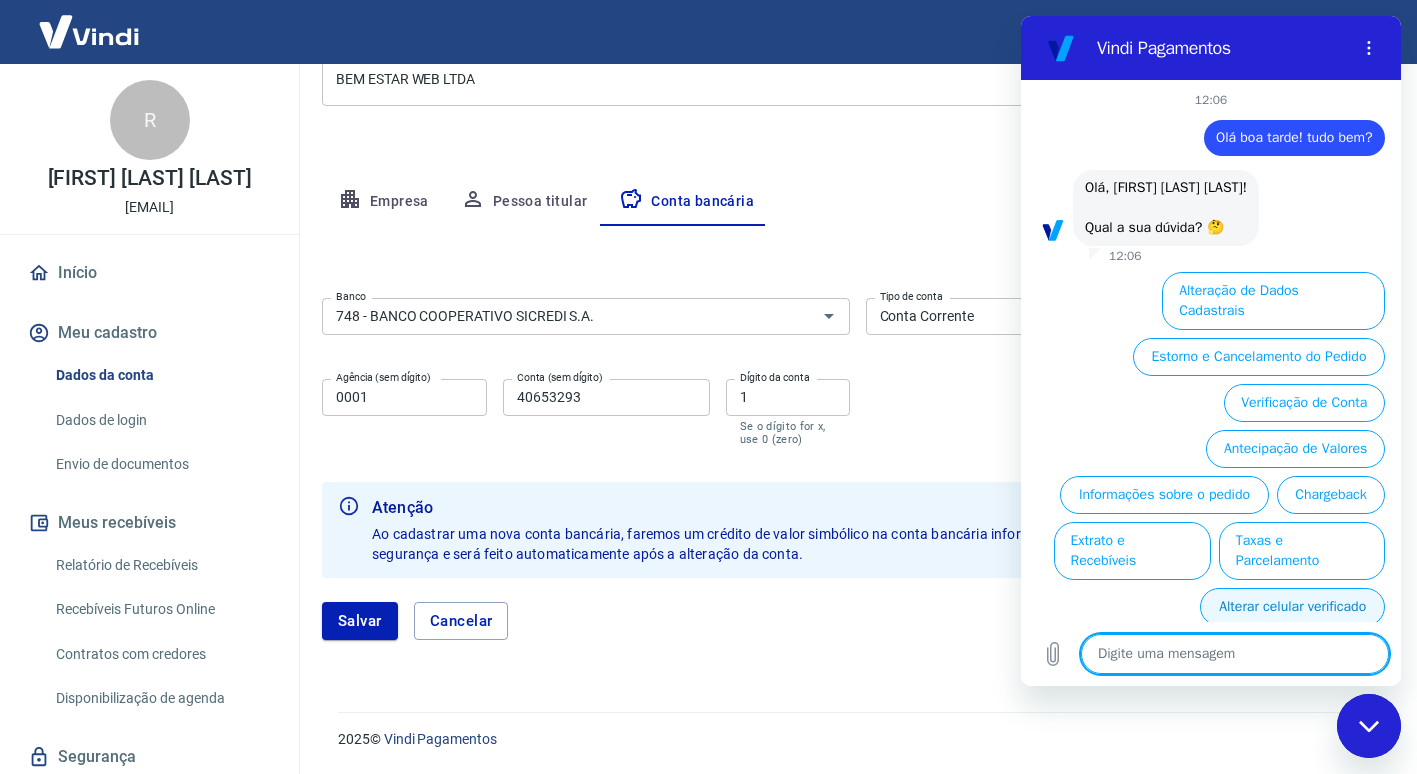 scroll, scrollTop: 0, scrollLeft: 0, axis: both 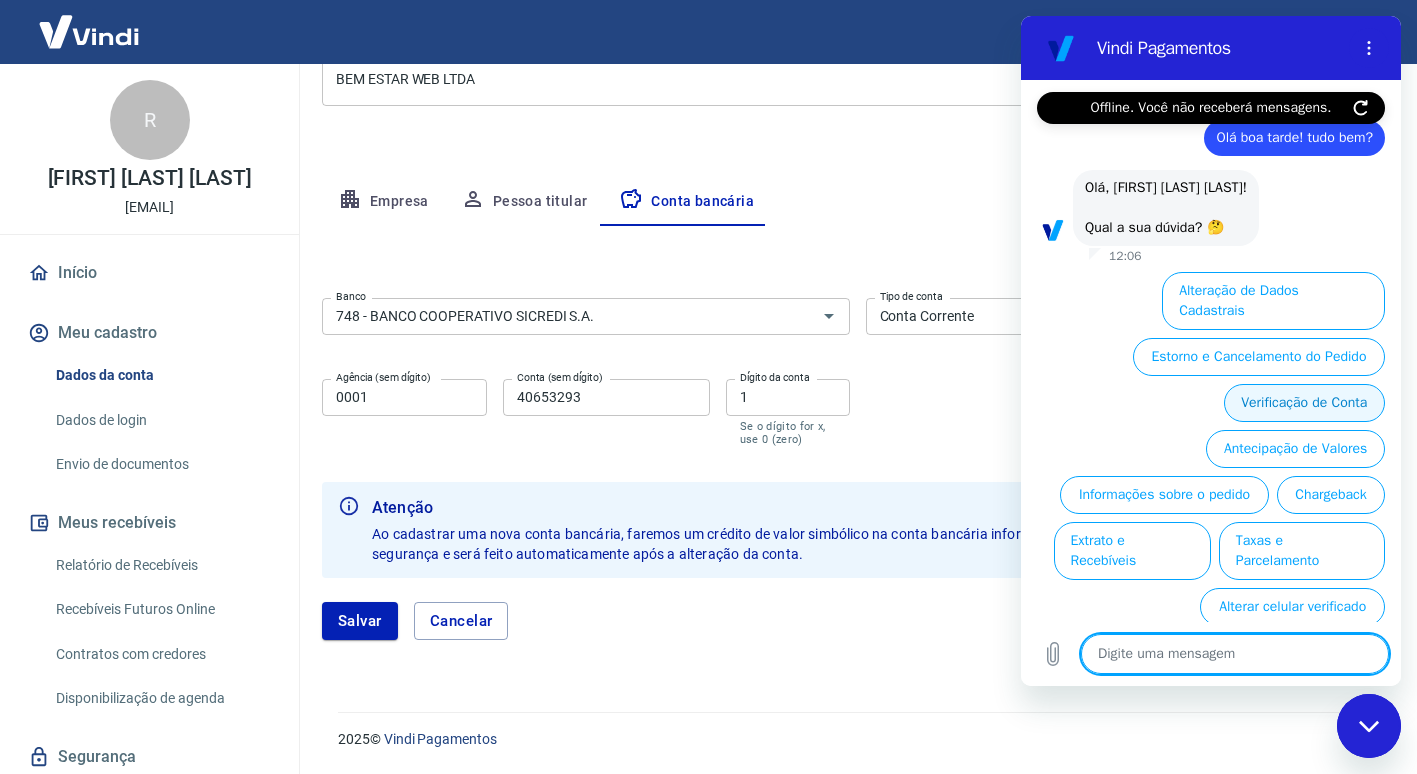 click on "Verificação de Conta" at bounding box center (1304, 403) 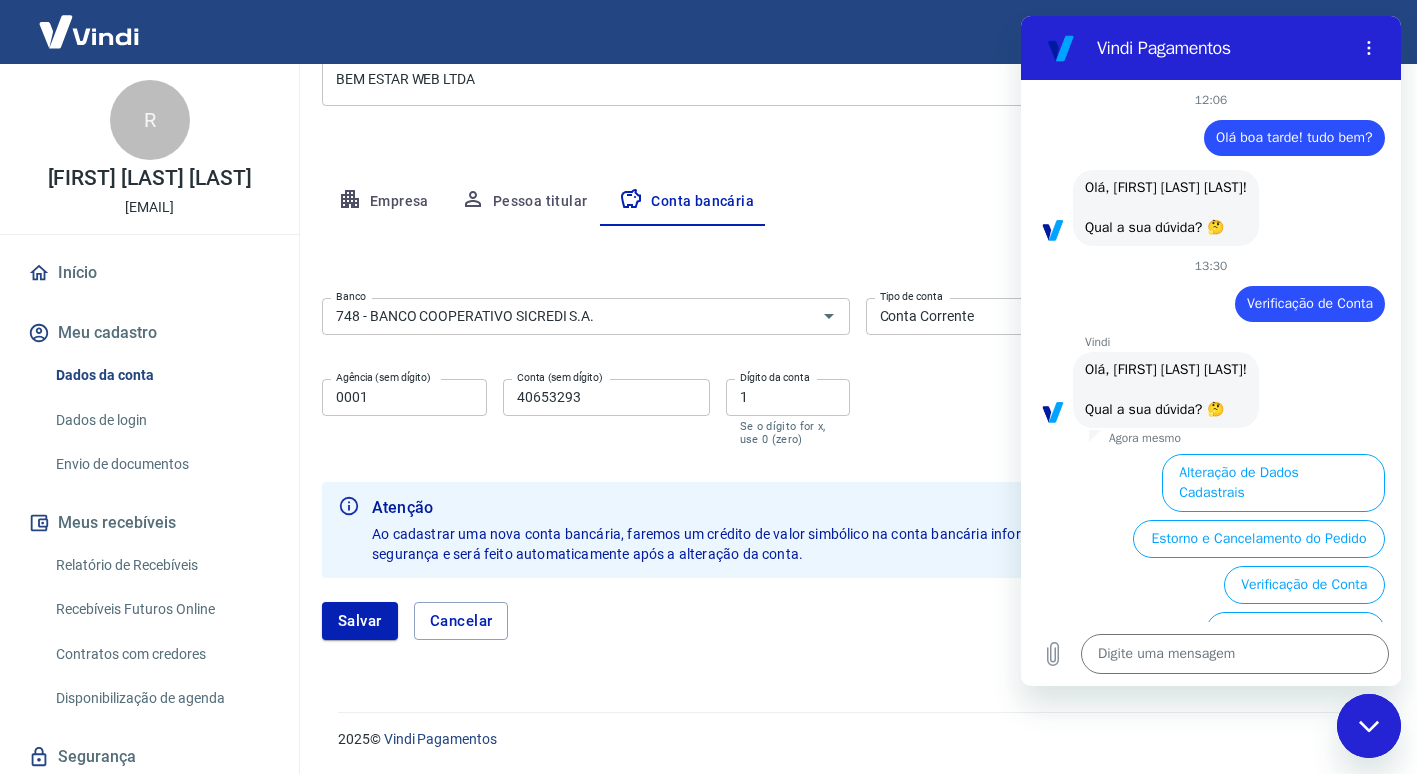 scroll, scrollTop: 197, scrollLeft: 0, axis: vertical 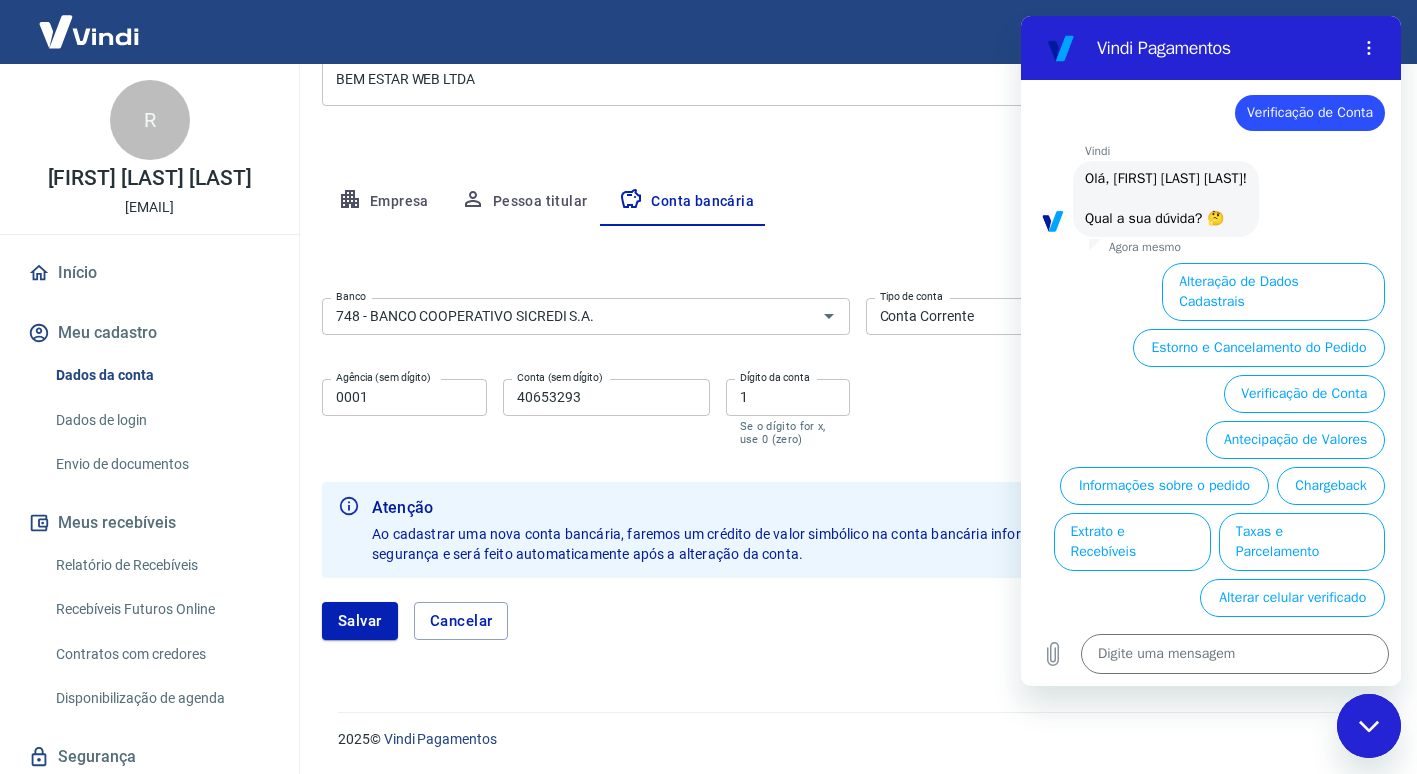 click on "Alteração de Dados Cadastrais" at bounding box center [1273, 292] 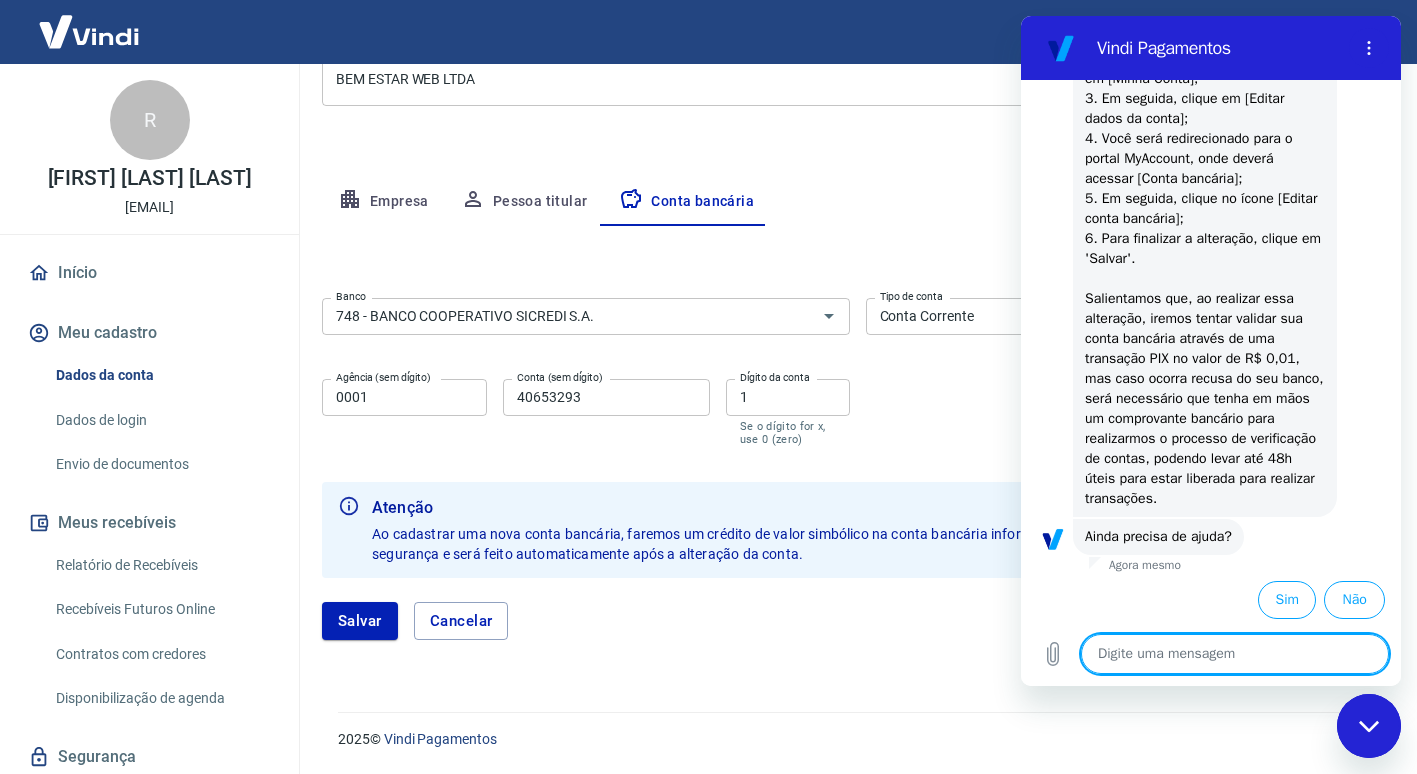 scroll, scrollTop: 567, scrollLeft: 0, axis: vertical 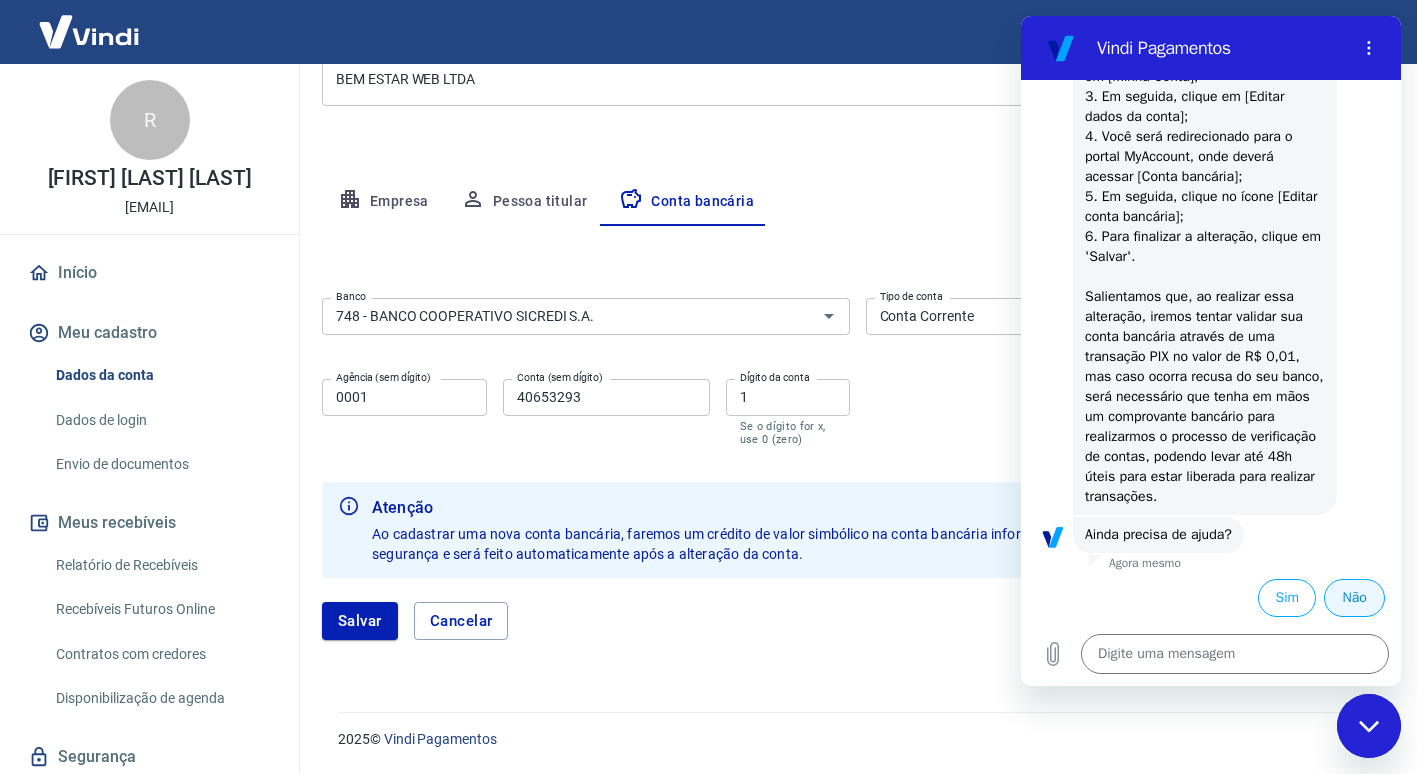 click on "Não" at bounding box center [1354, 598] 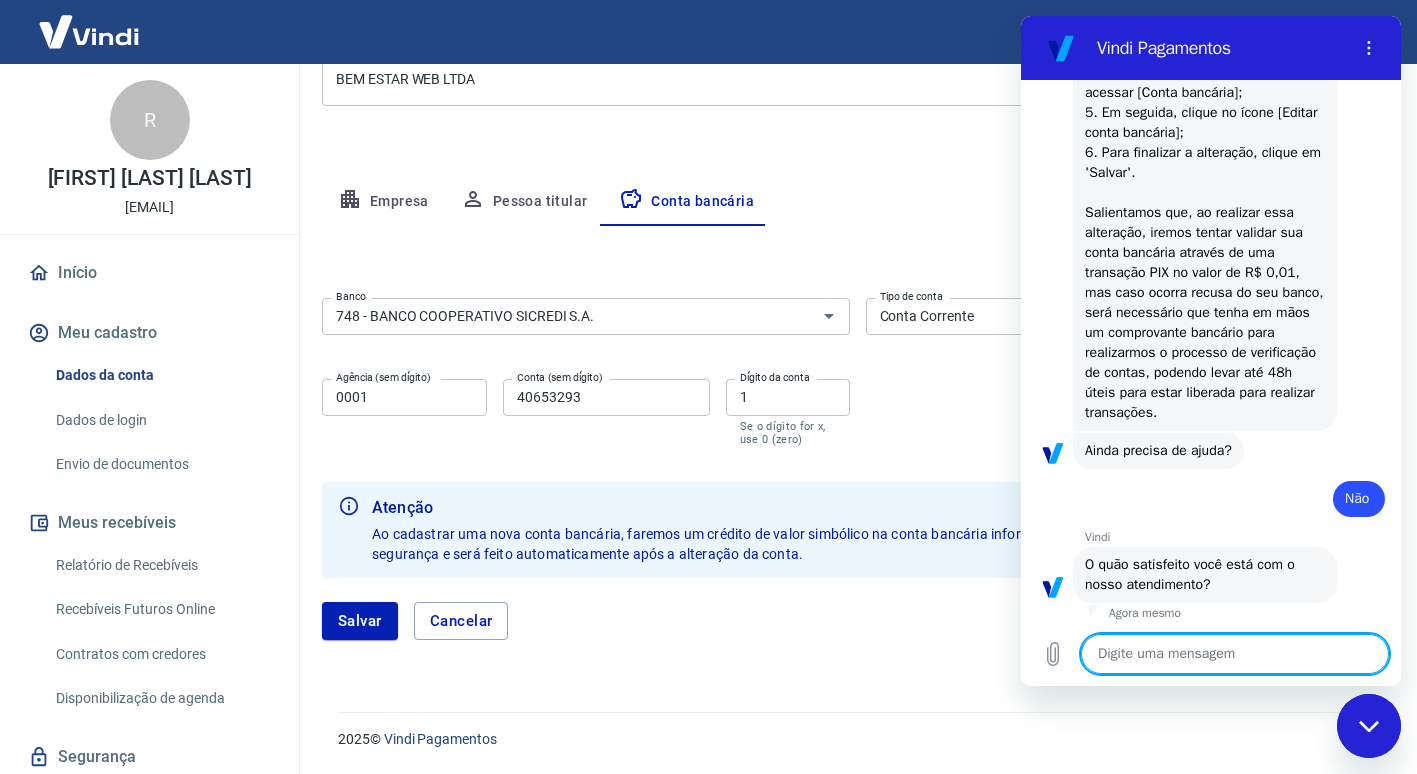 scroll, scrollTop: 747, scrollLeft: 0, axis: vertical 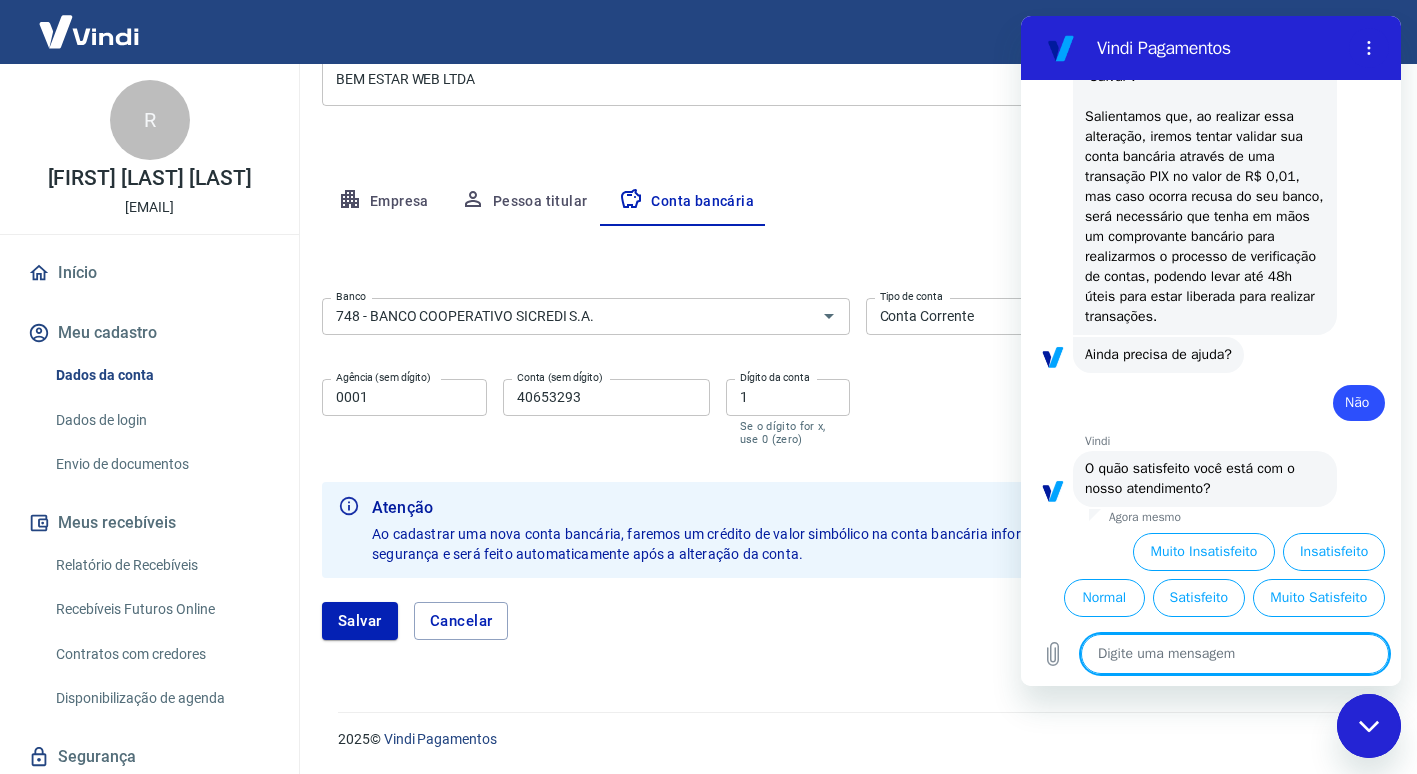 click at bounding box center (1235, 654) 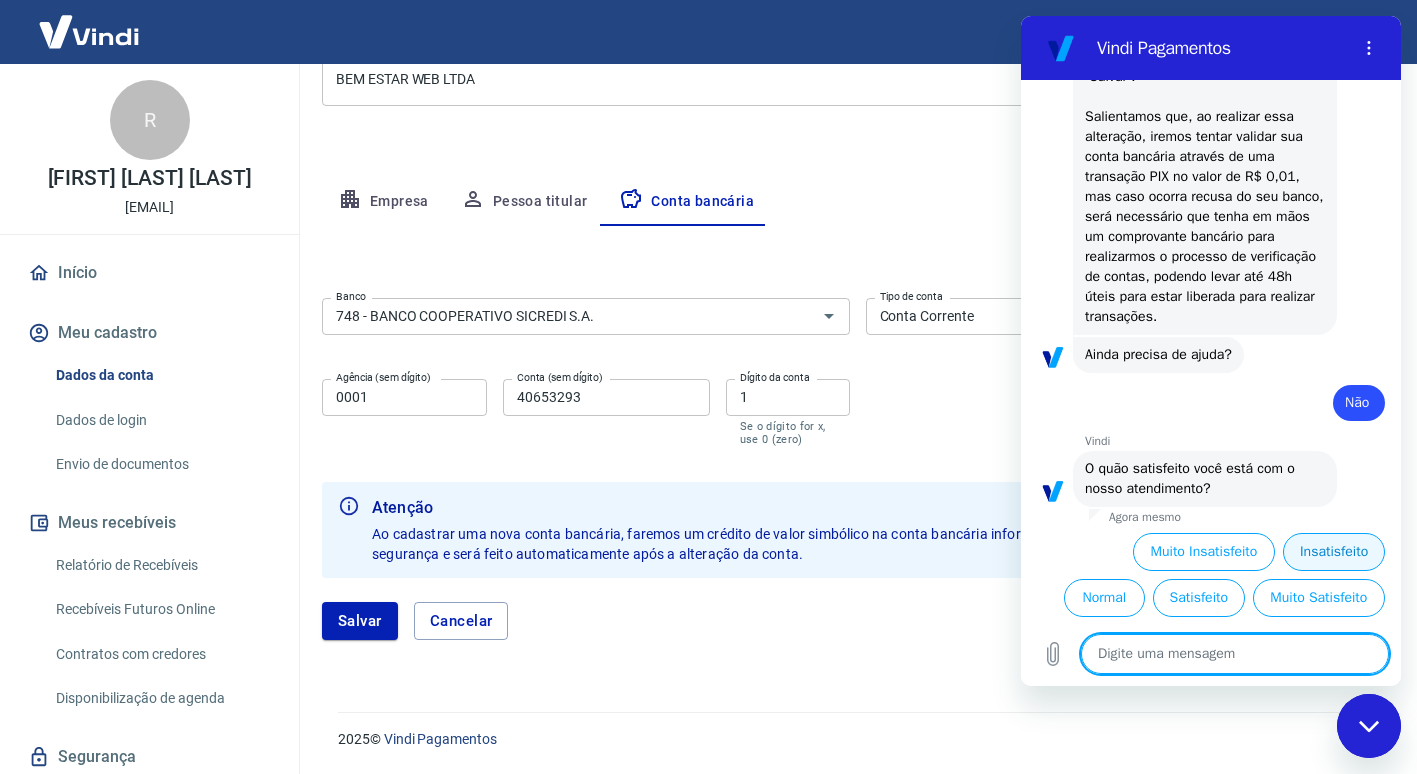 click on "Insatisfeito" at bounding box center (1334, 552) 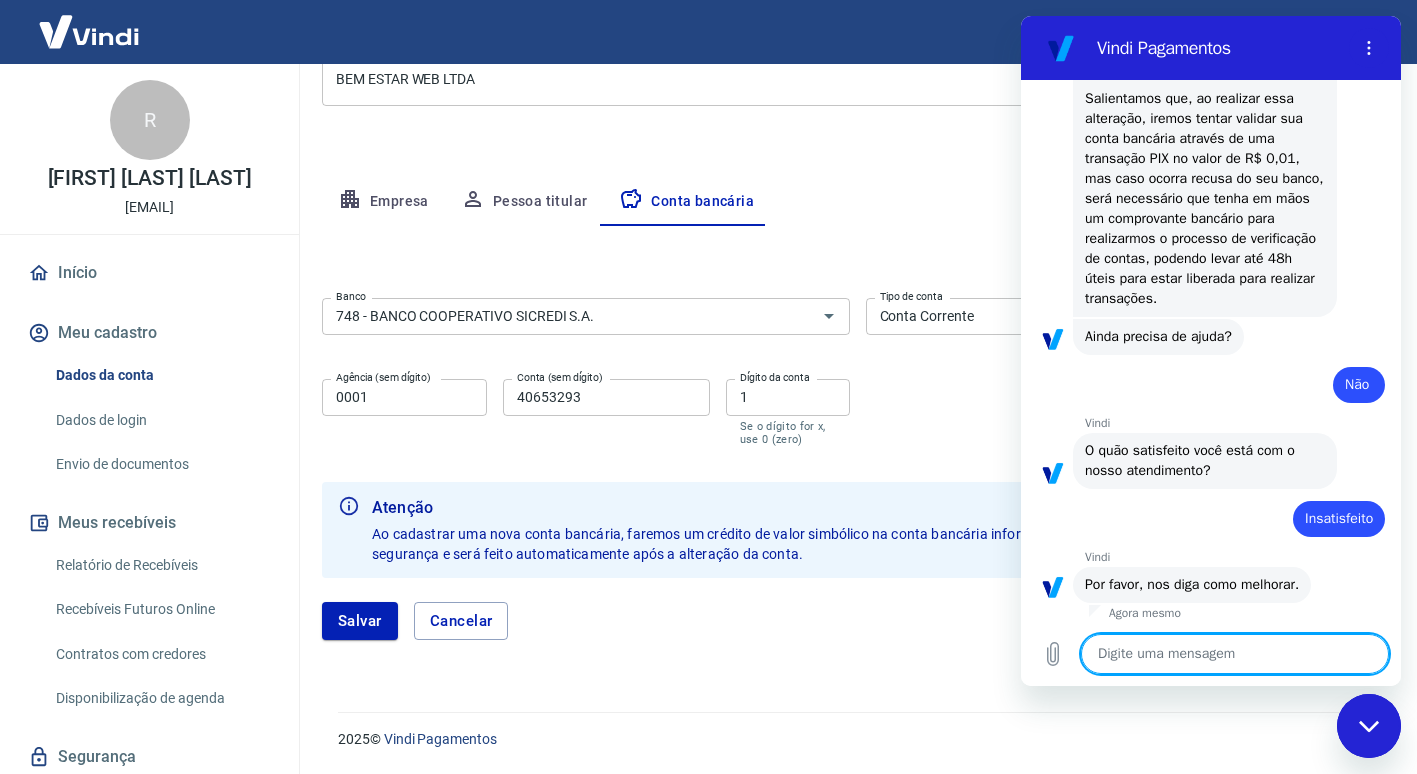 scroll, scrollTop: 769, scrollLeft: 0, axis: vertical 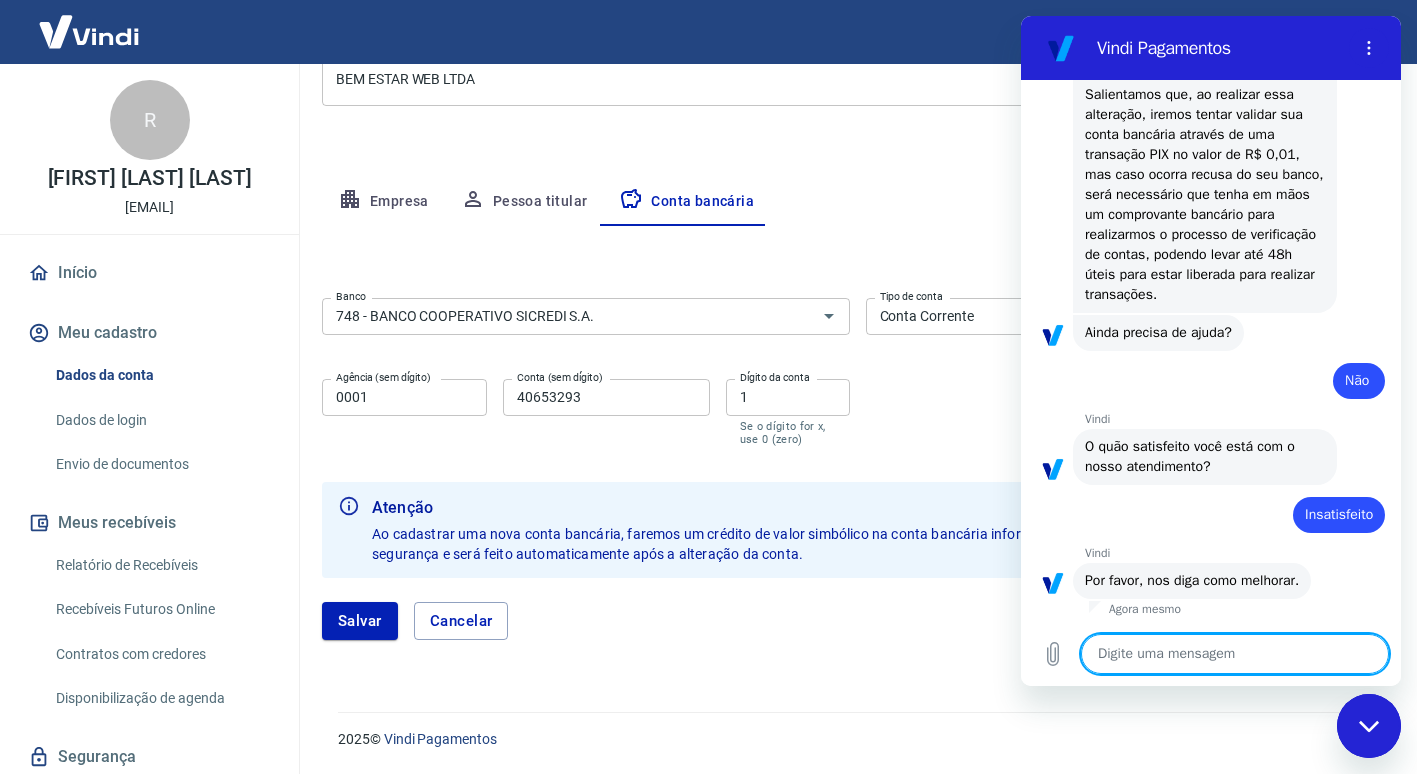 click at bounding box center [1235, 654] 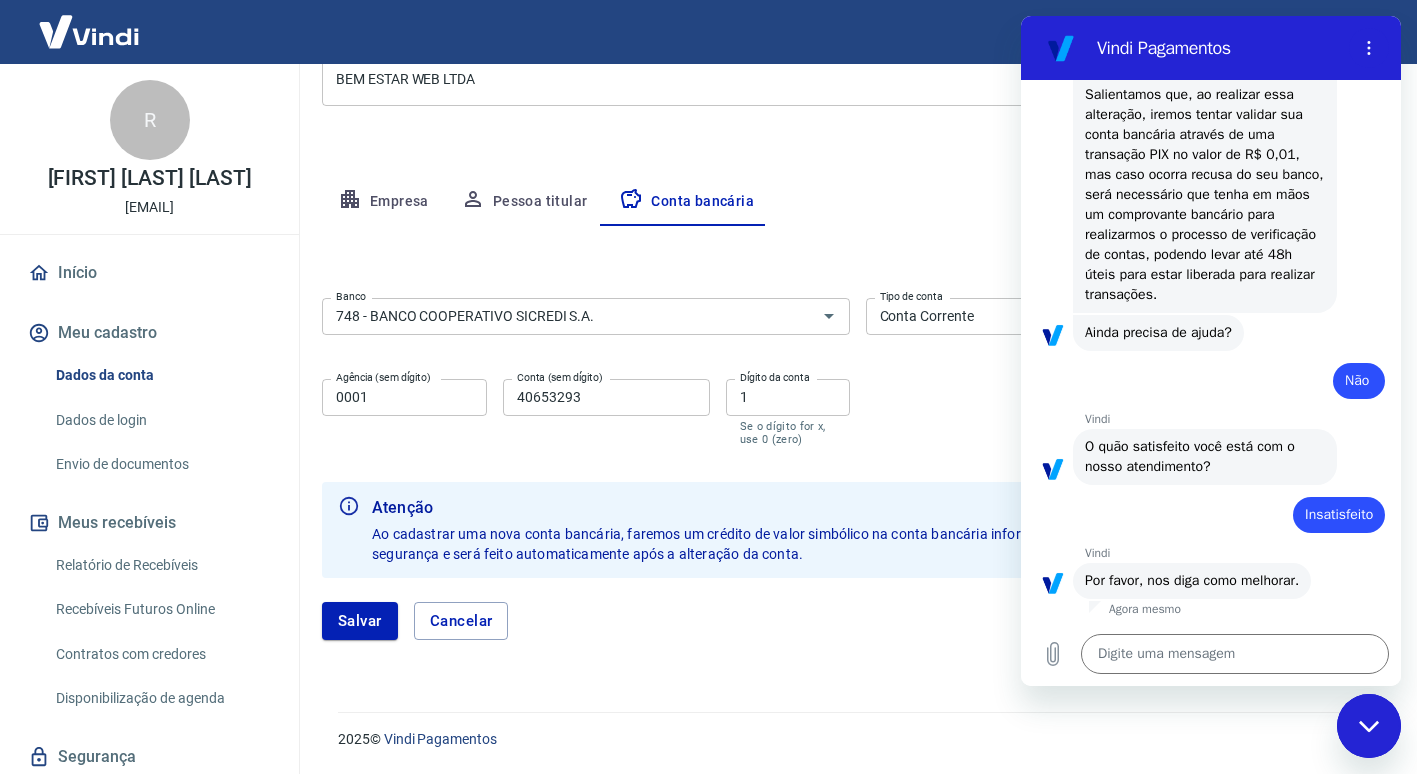 type 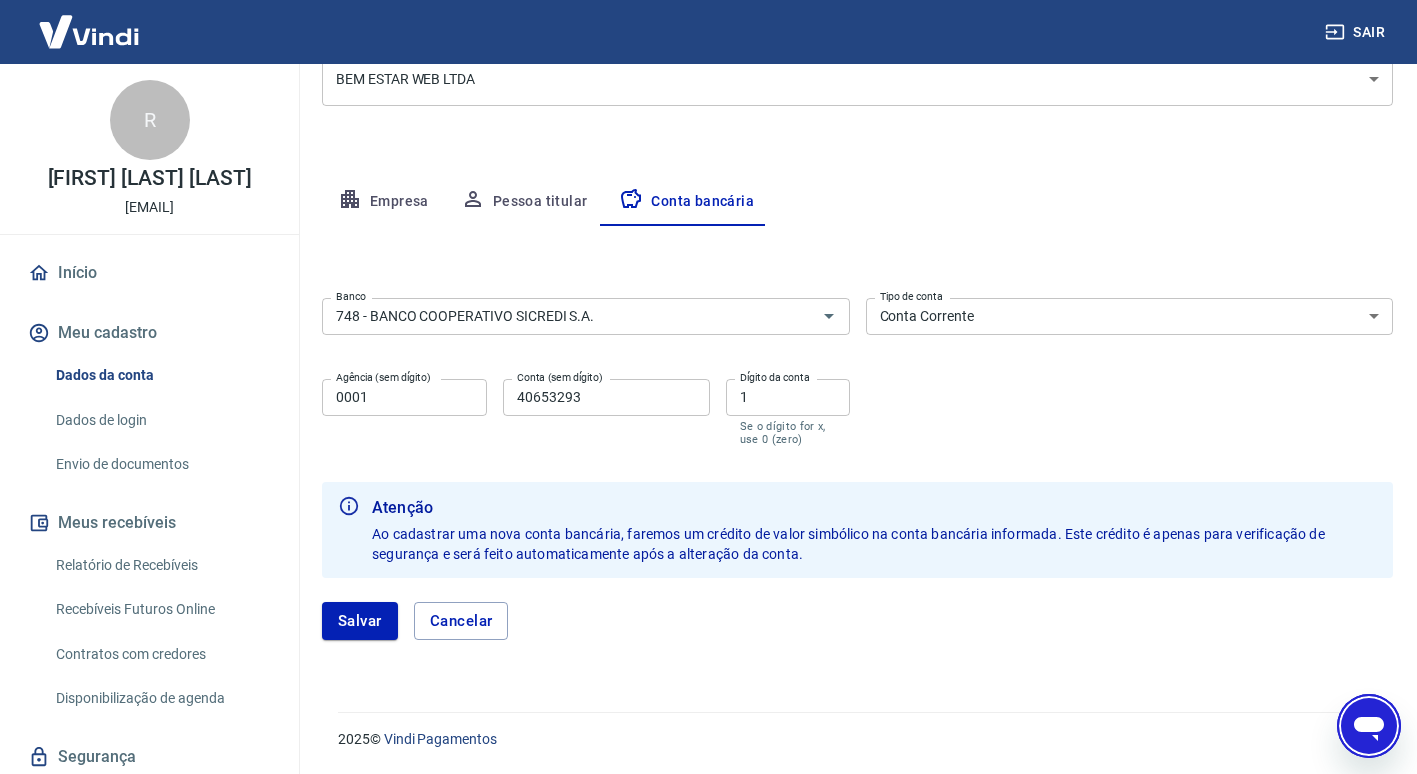 click 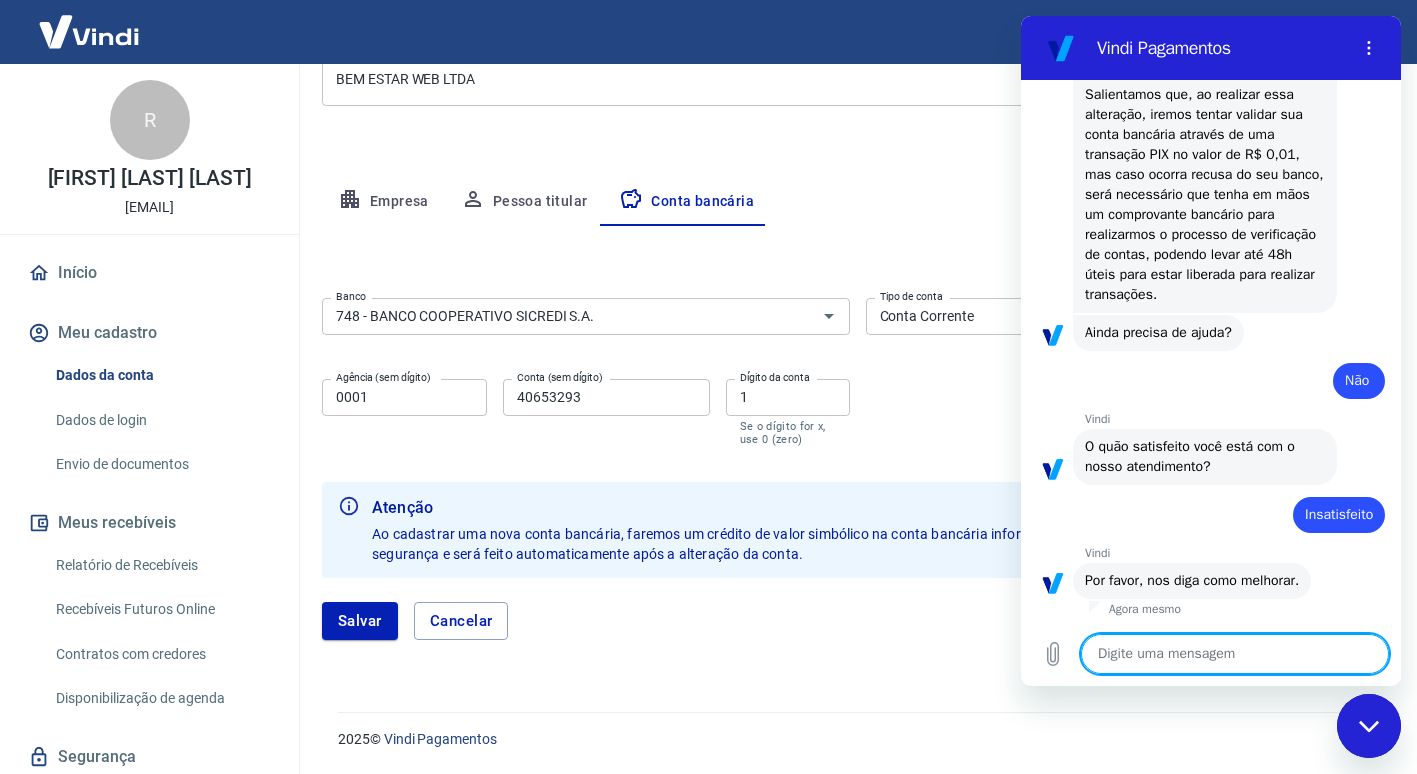 scroll, scrollTop: 0, scrollLeft: 0, axis: both 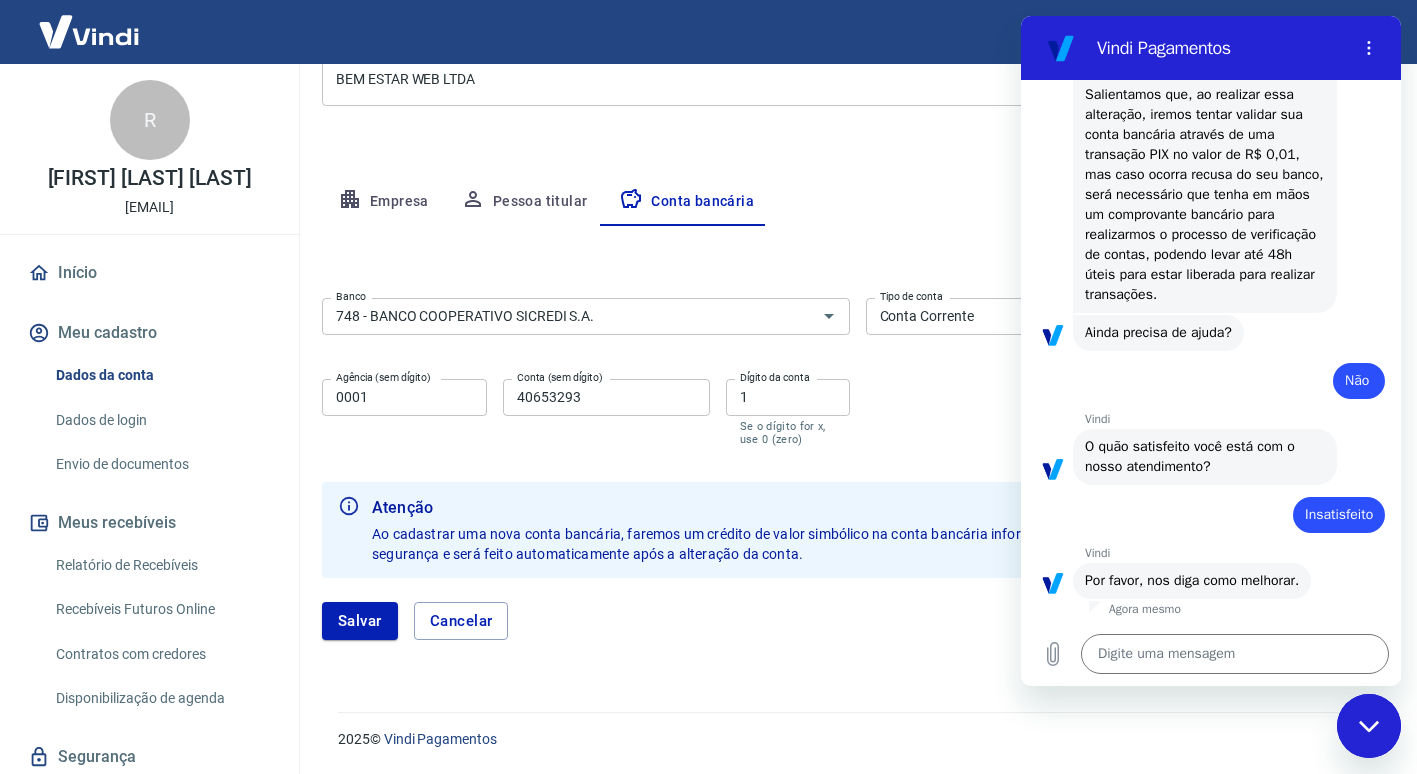click on "Digite uma mensagem x" at bounding box center [1211, 654] 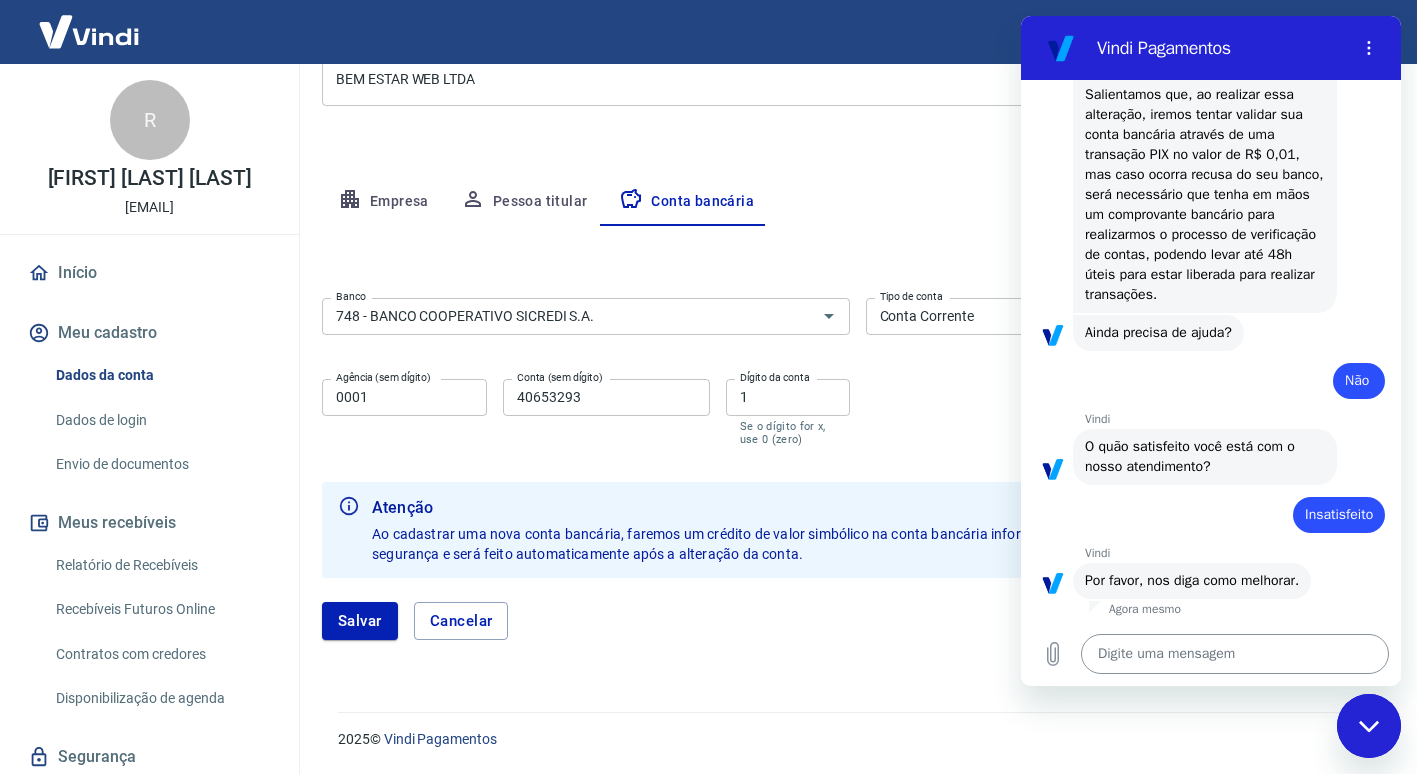 click at bounding box center [1235, 654] 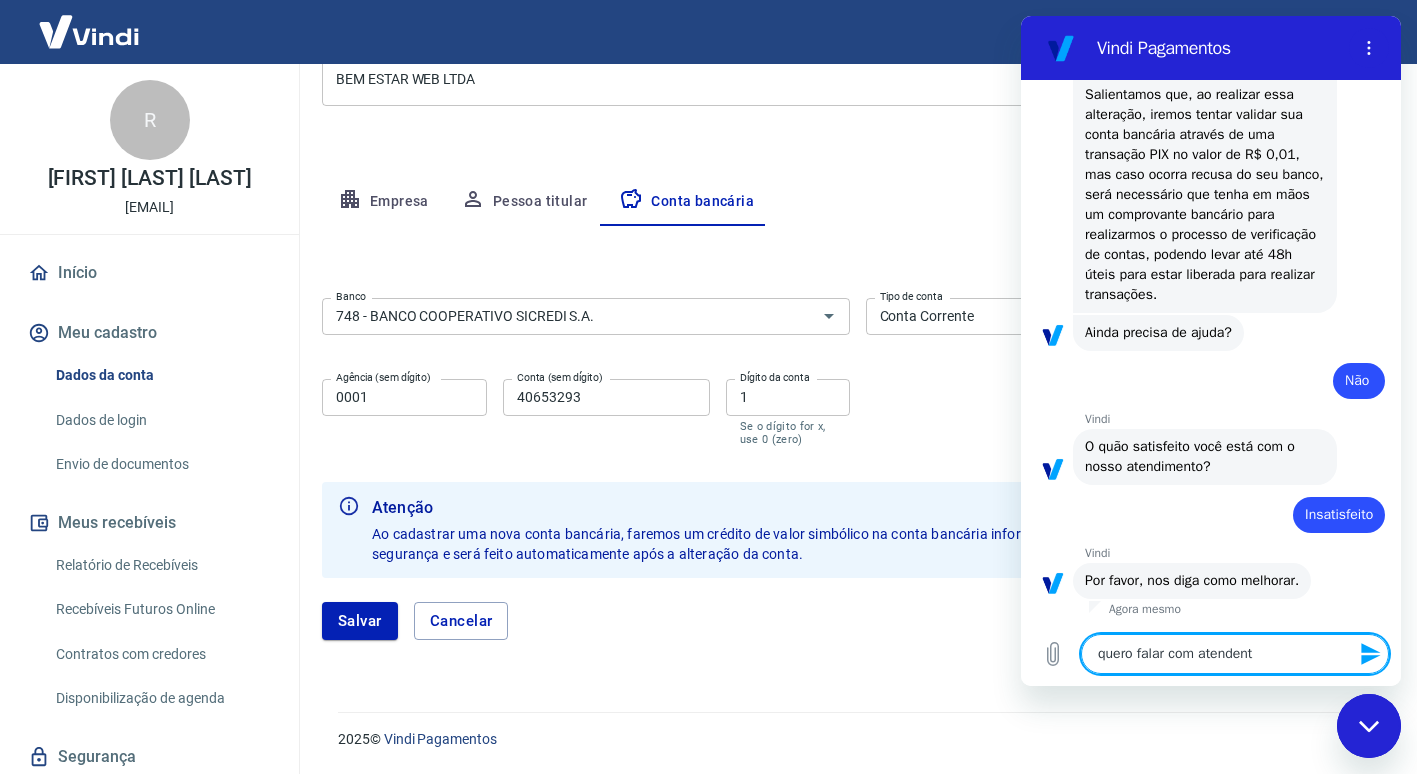 type on "quero falar com atendente" 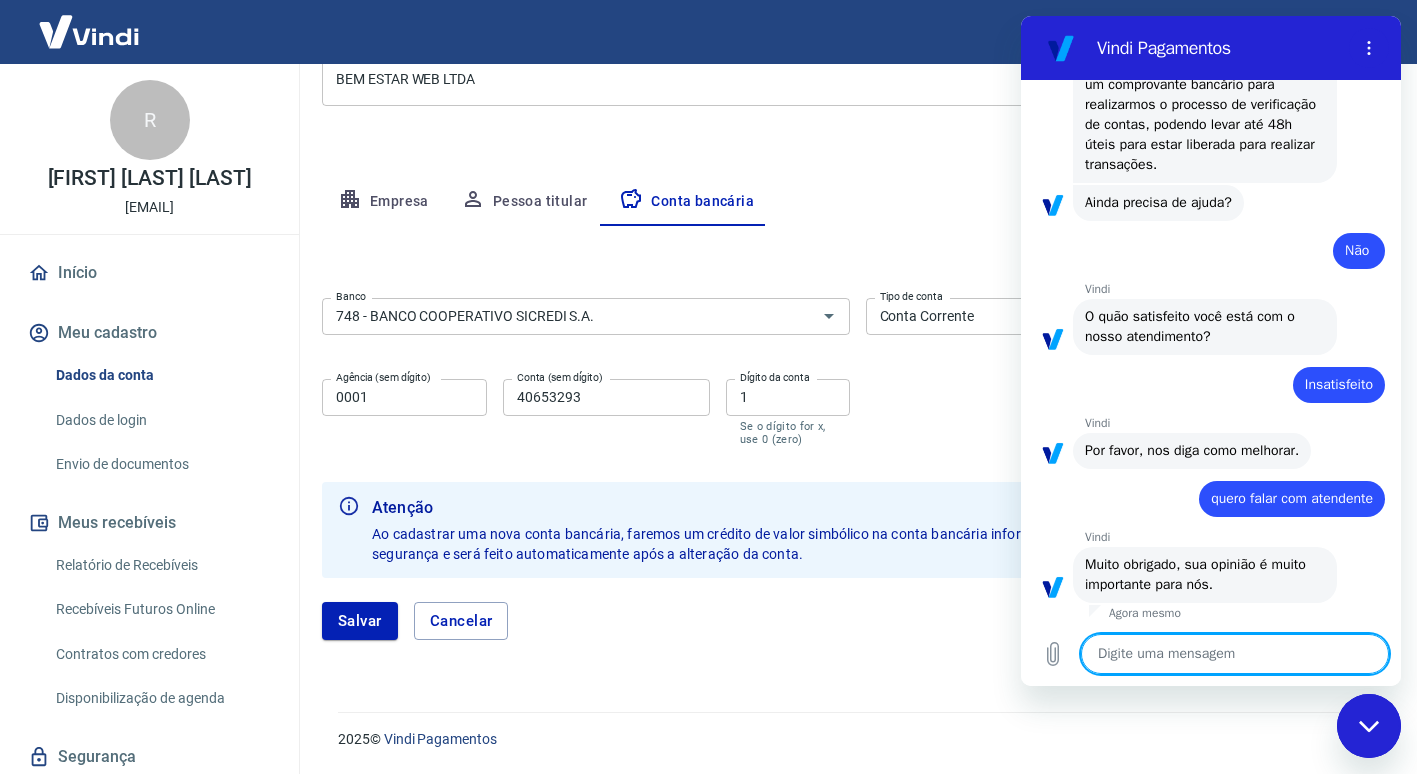 scroll, scrollTop: 903, scrollLeft: 0, axis: vertical 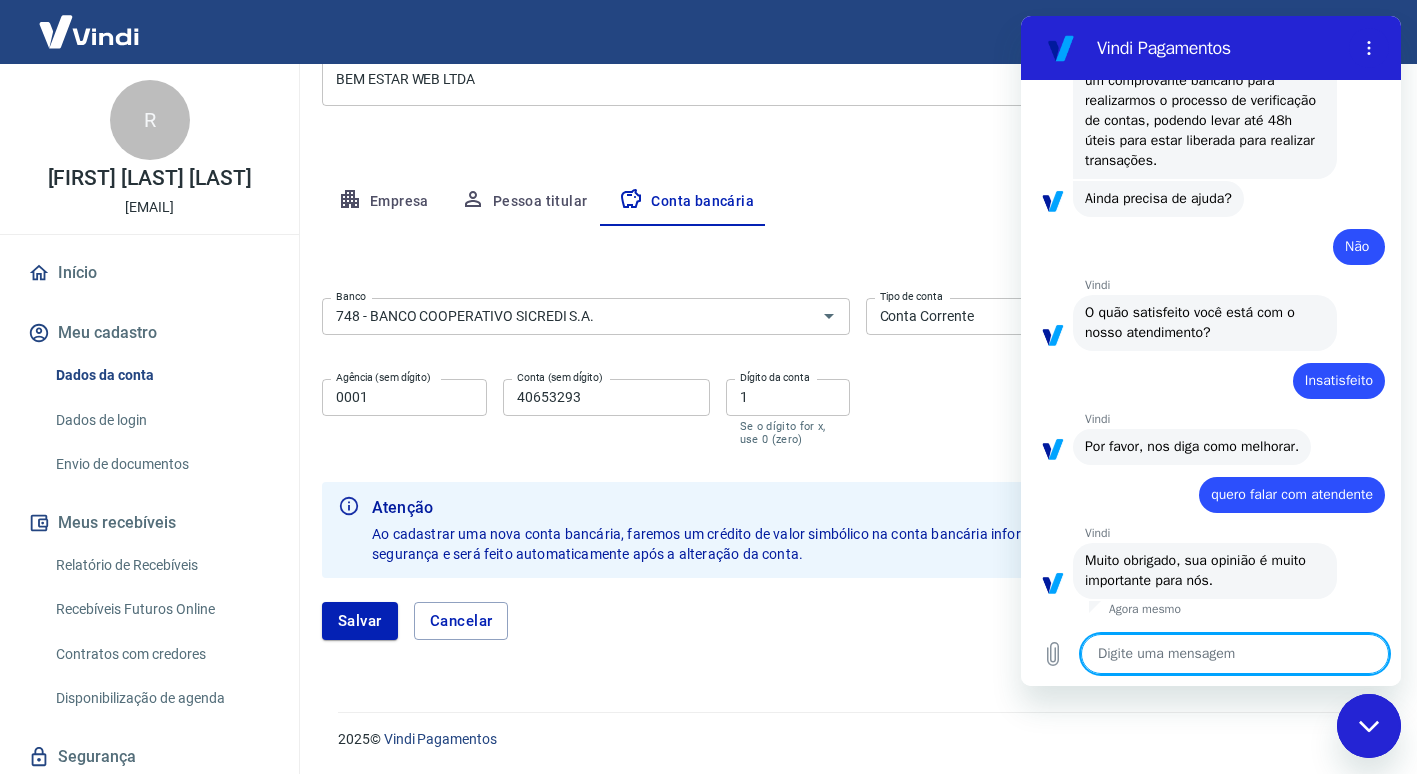 click at bounding box center [1235, 654] 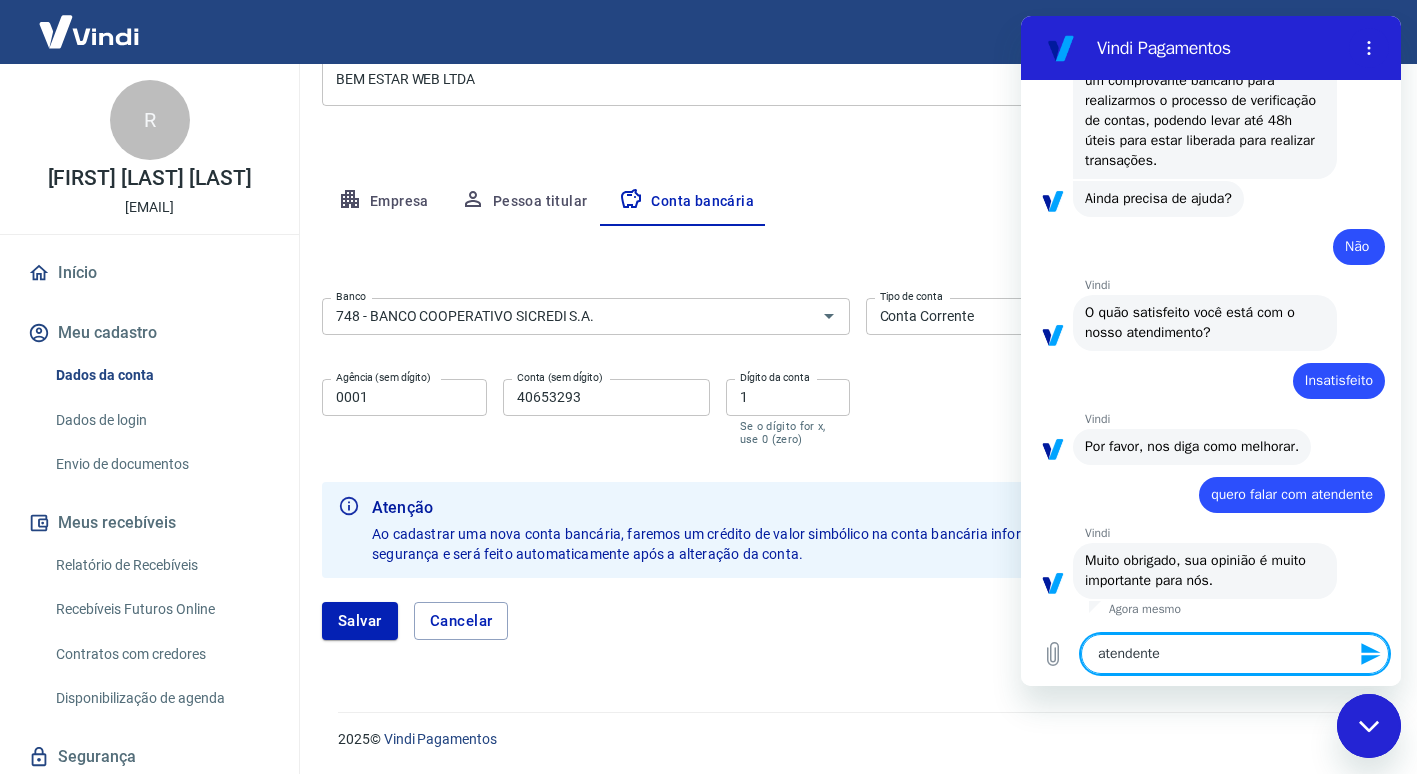 type on "atendente" 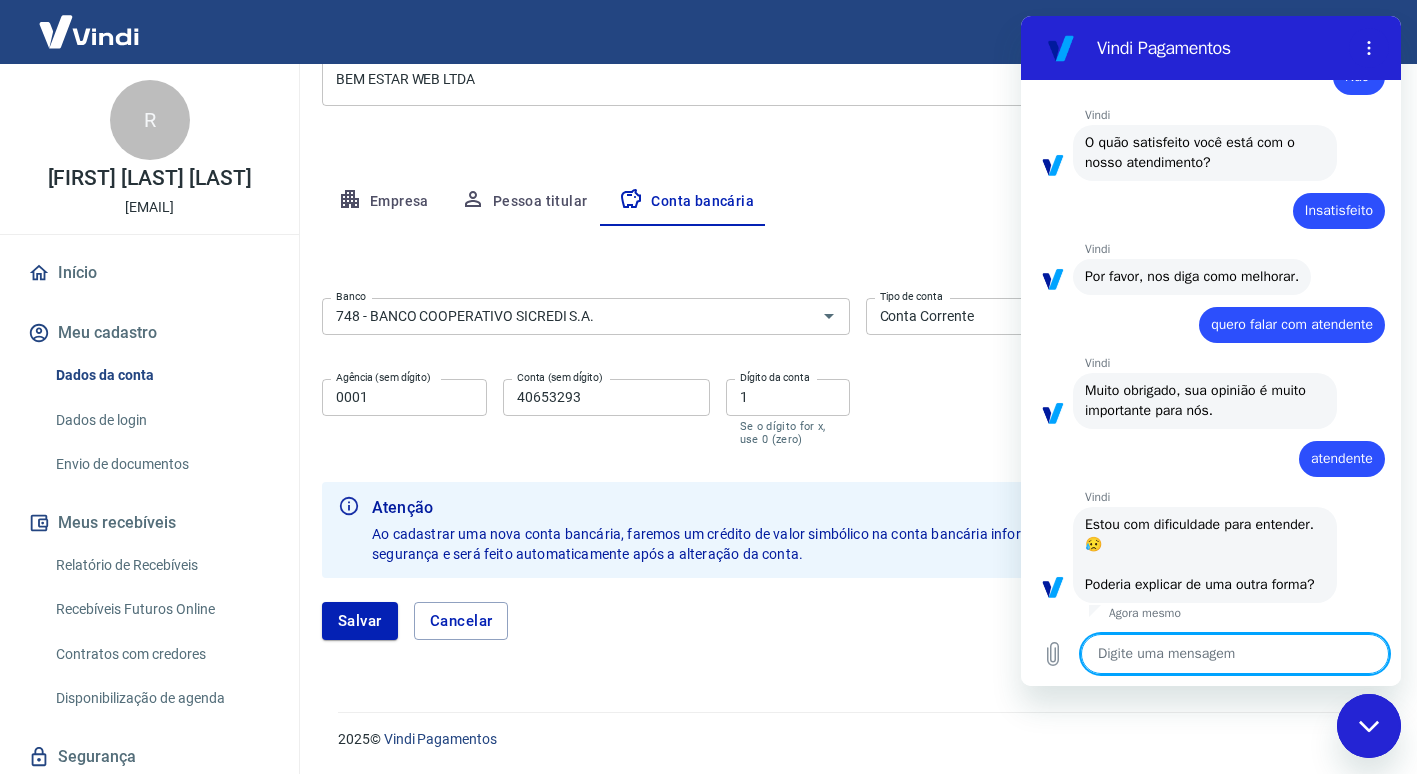 scroll, scrollTop: 1097, scrollLeft: 0, axis: vertical 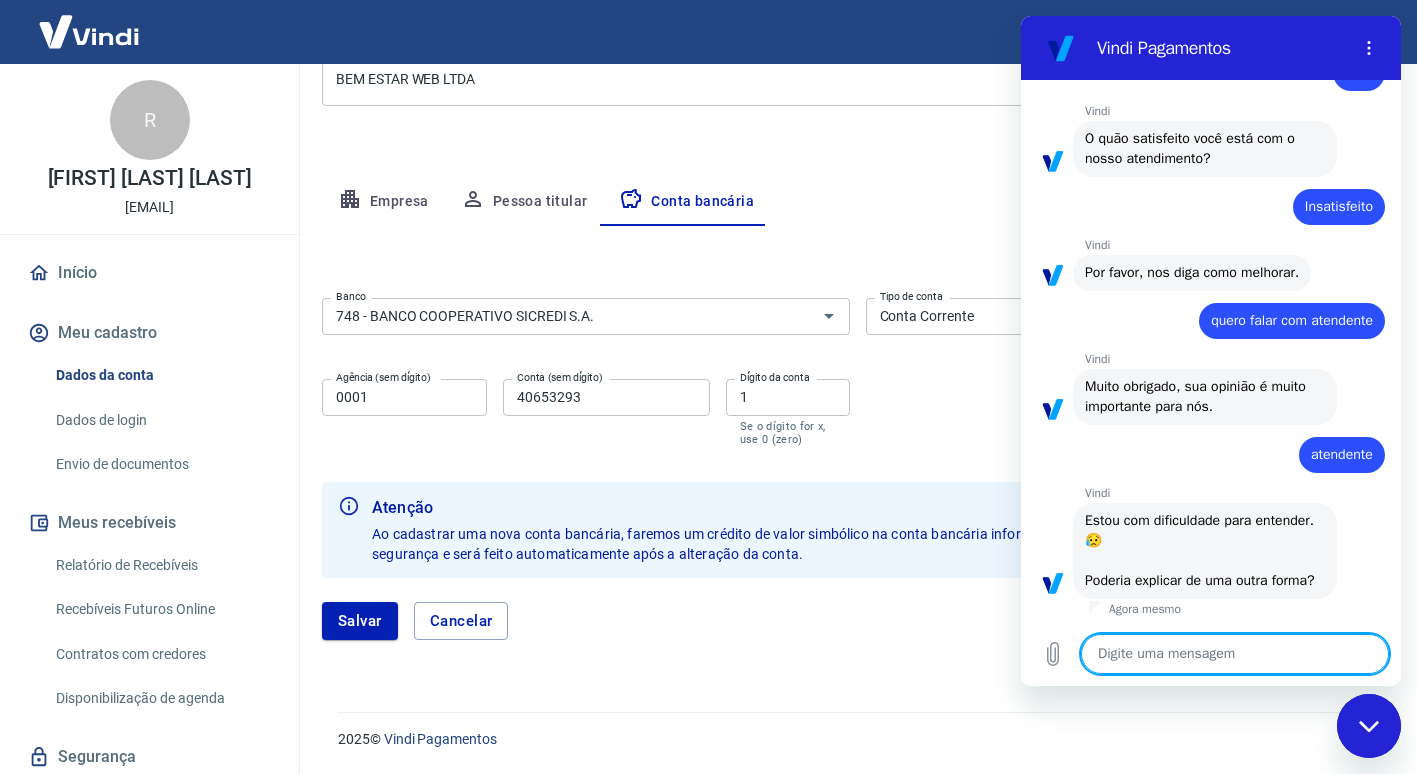 click at bounding box center [1235, 654] 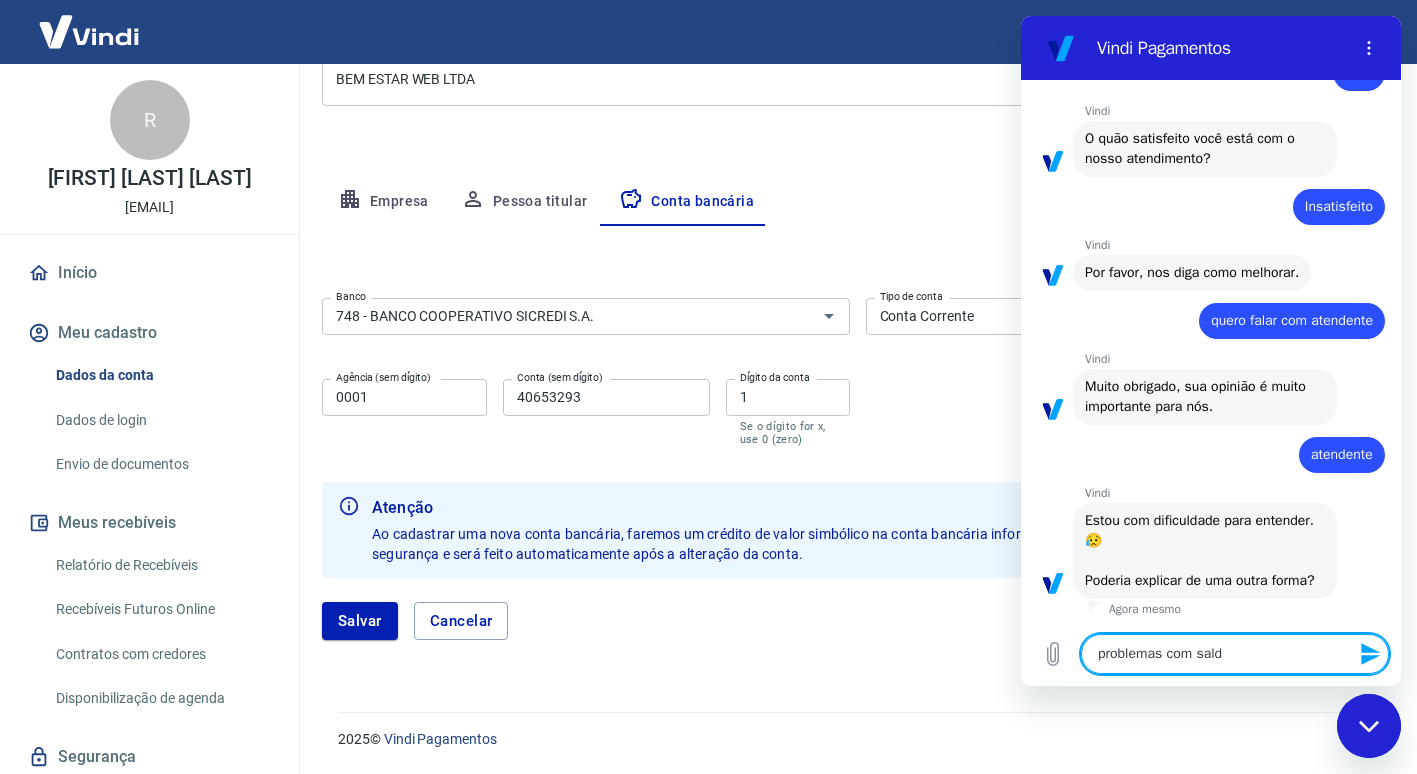 type on "problemas com saldo" 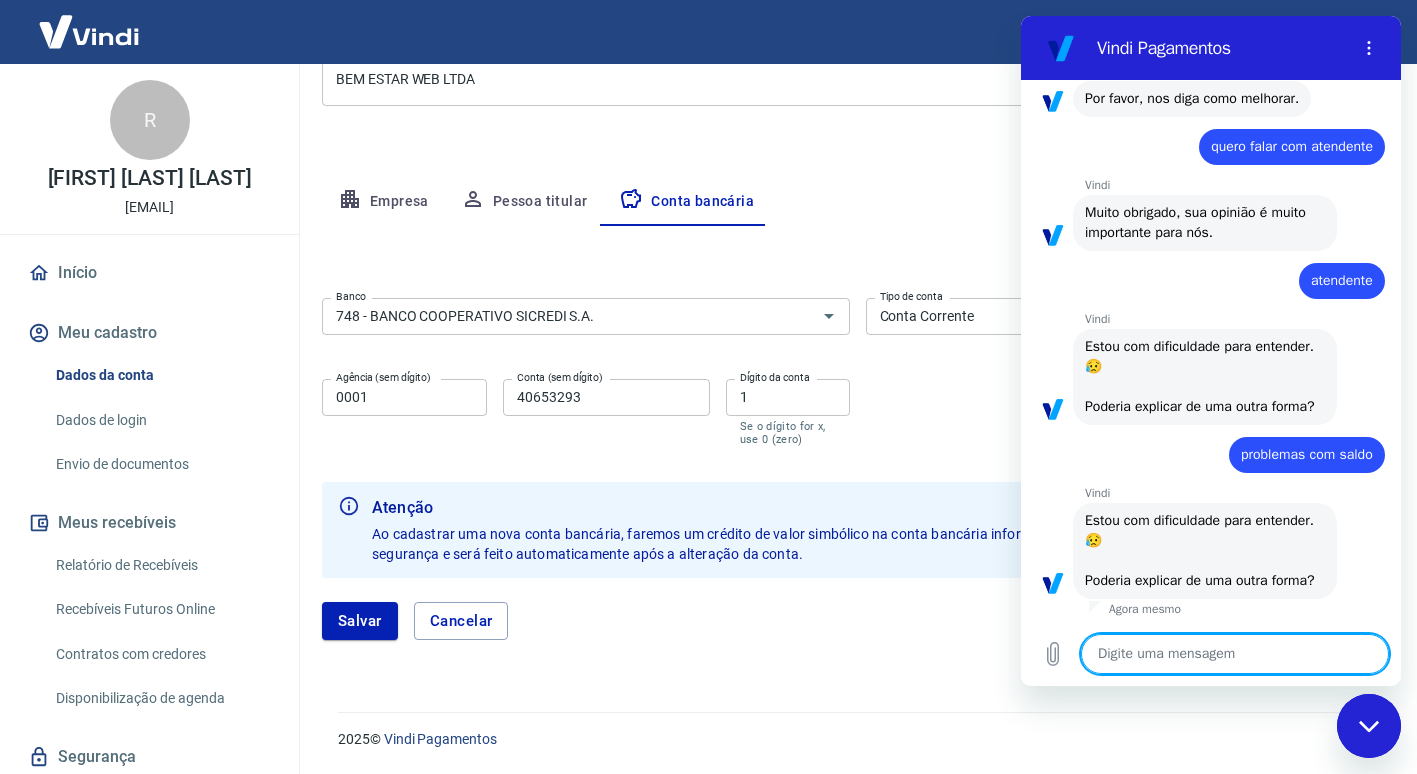 scroll, scrollTop: 1291, scrollLeft: 0, axis: vertical 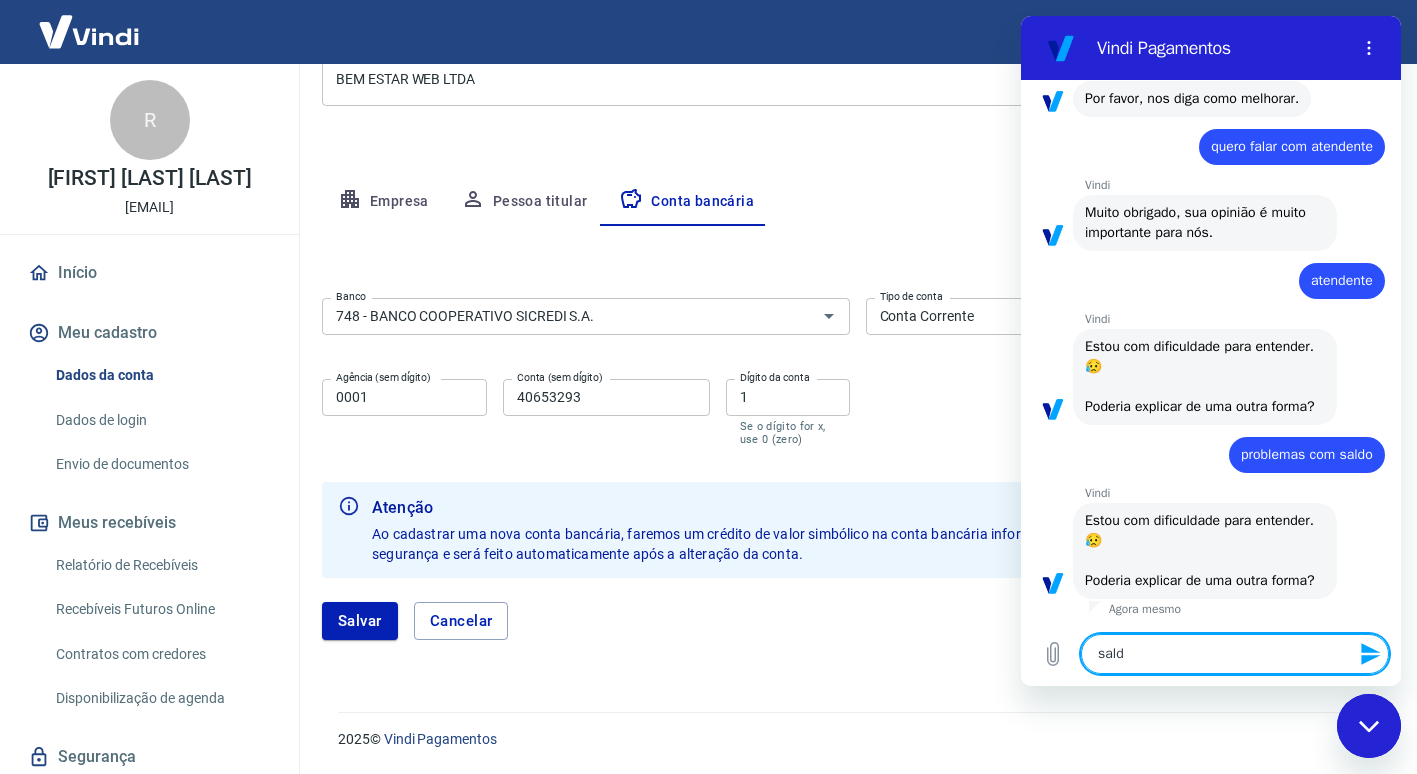 type on "saldo" 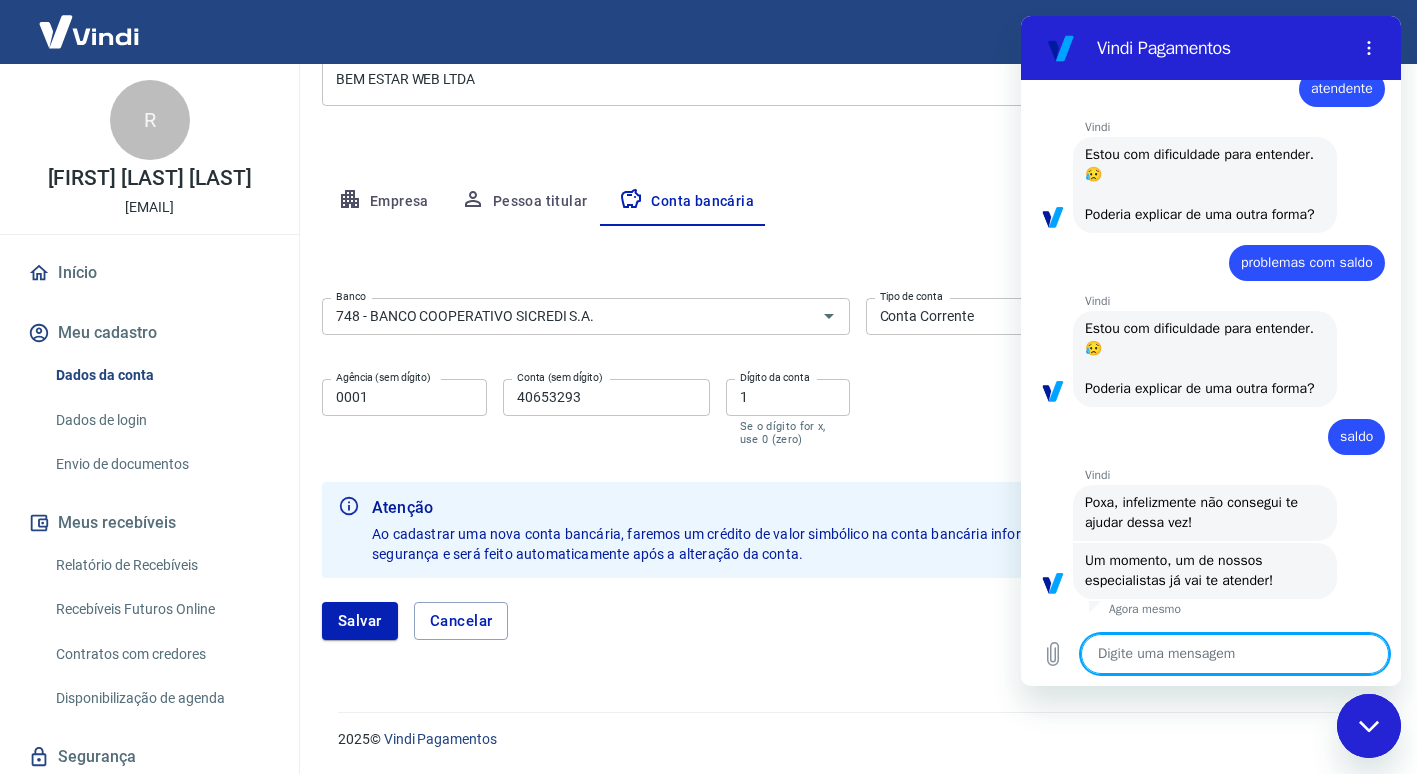 scroll, scrollTop: 1483, scrollLeft: 0, axis: vertical 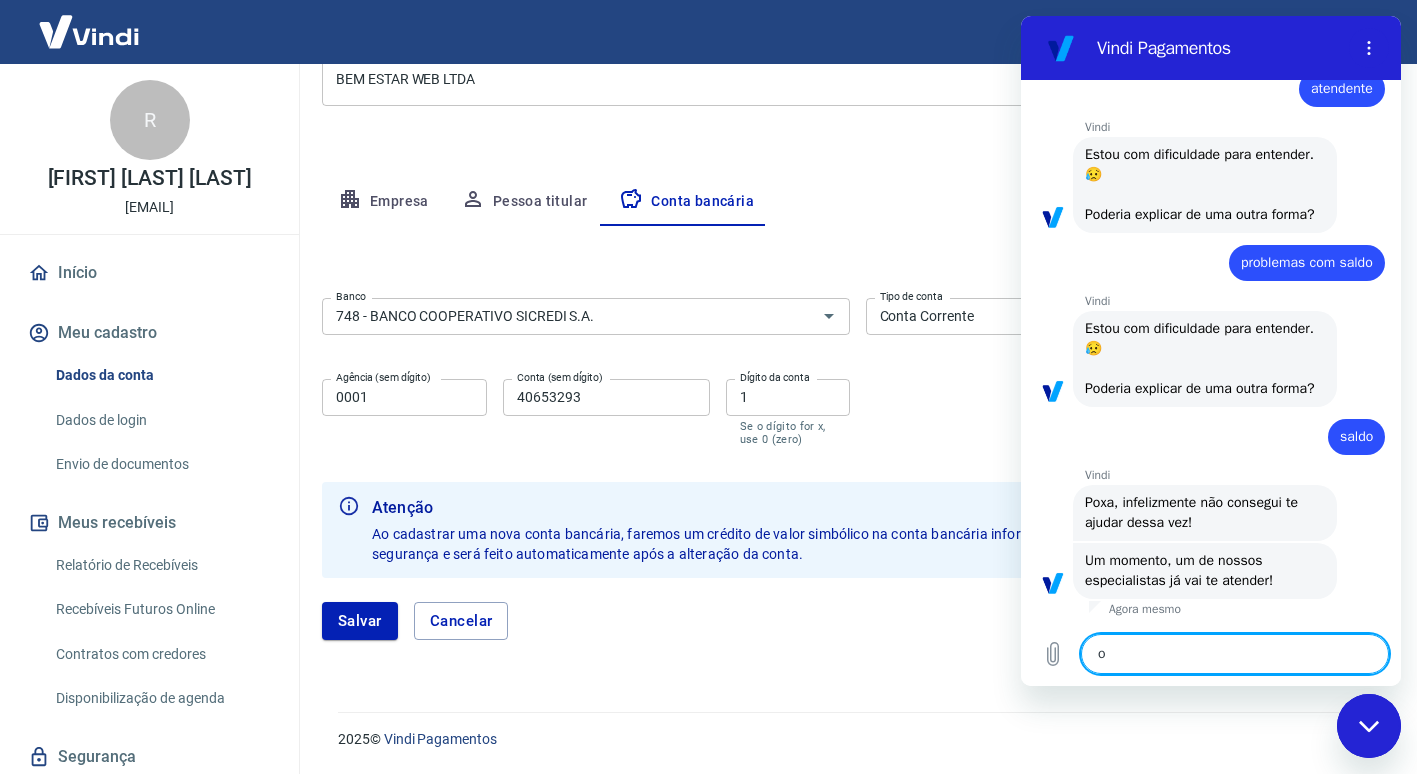 type on "ok" 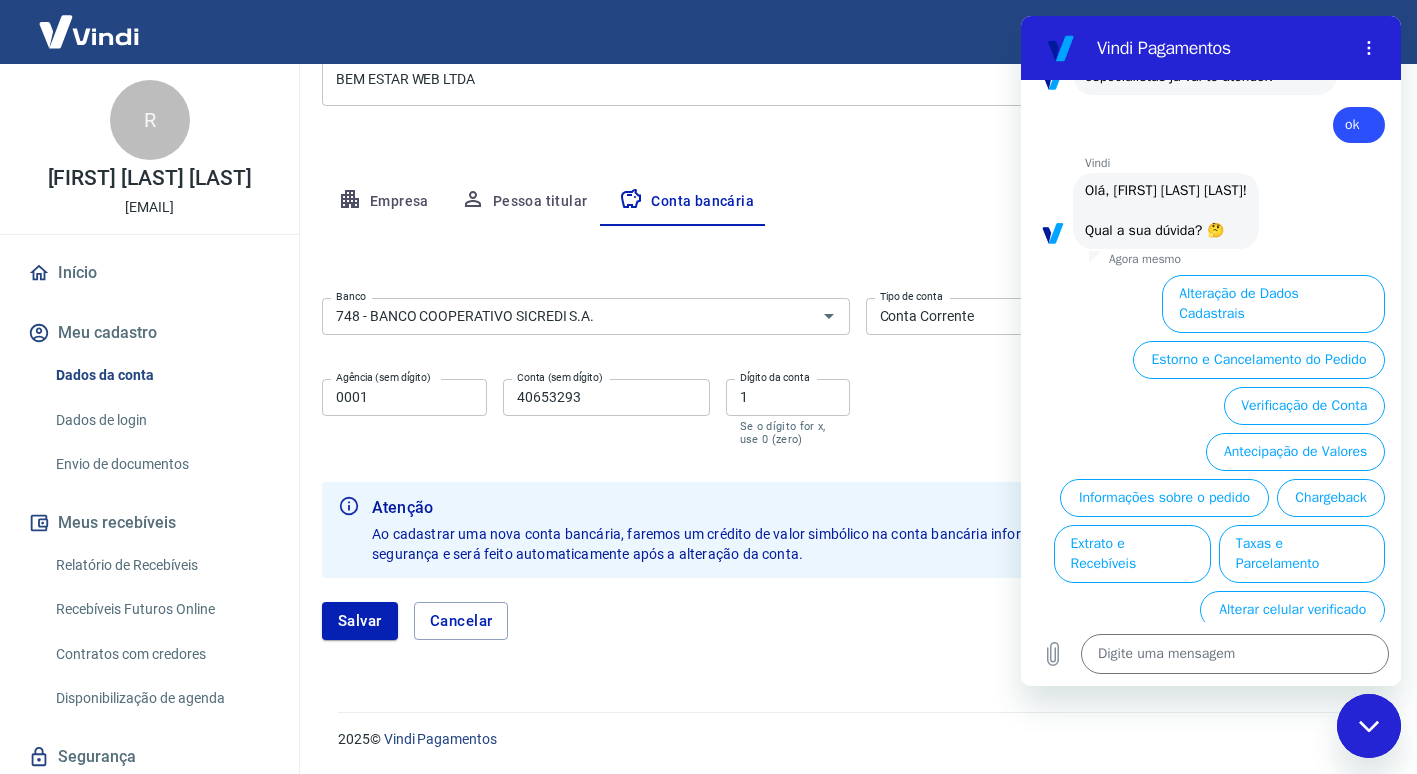 scroll, scrollTop: 2005, scrollLeft: 0, axis: vertical 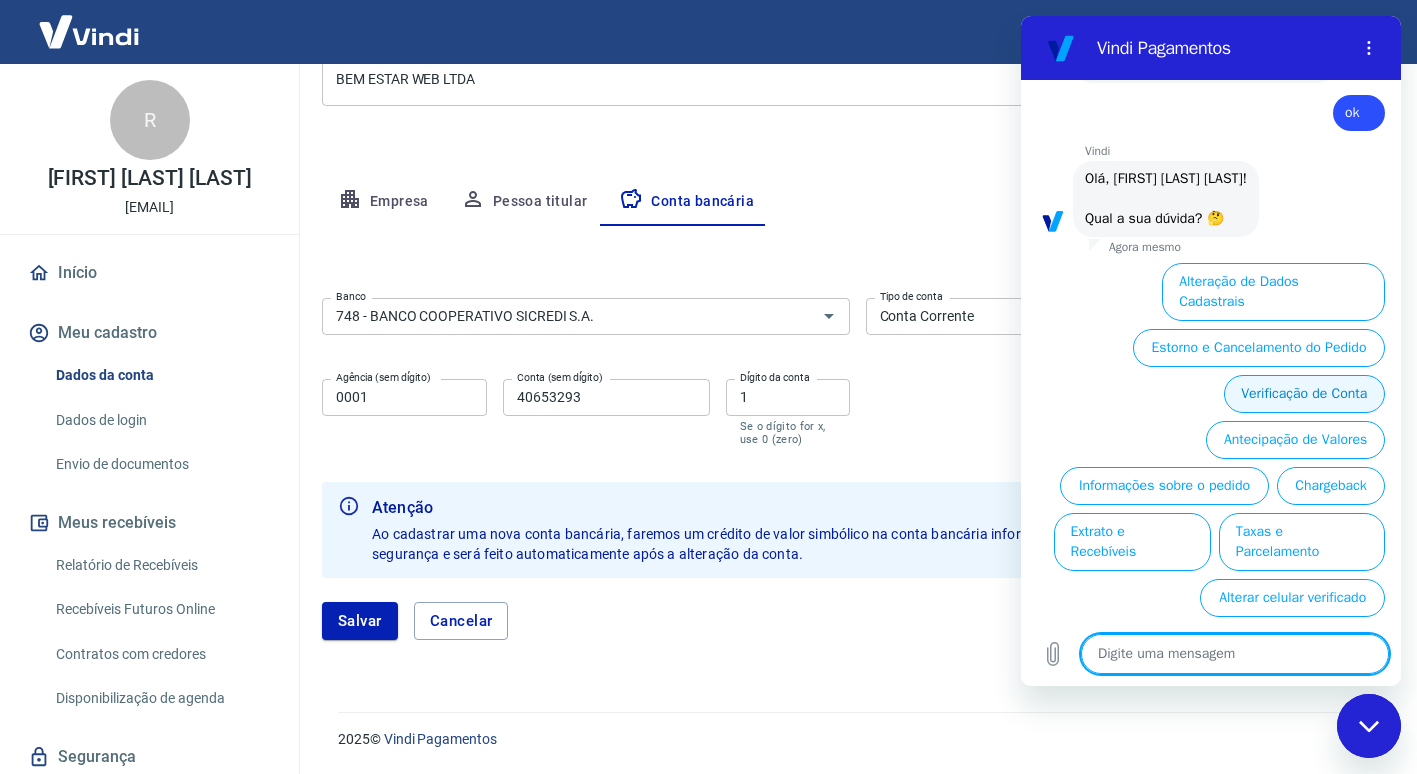 click on "Verificação de Conta" at bounding box center [1304, 394] 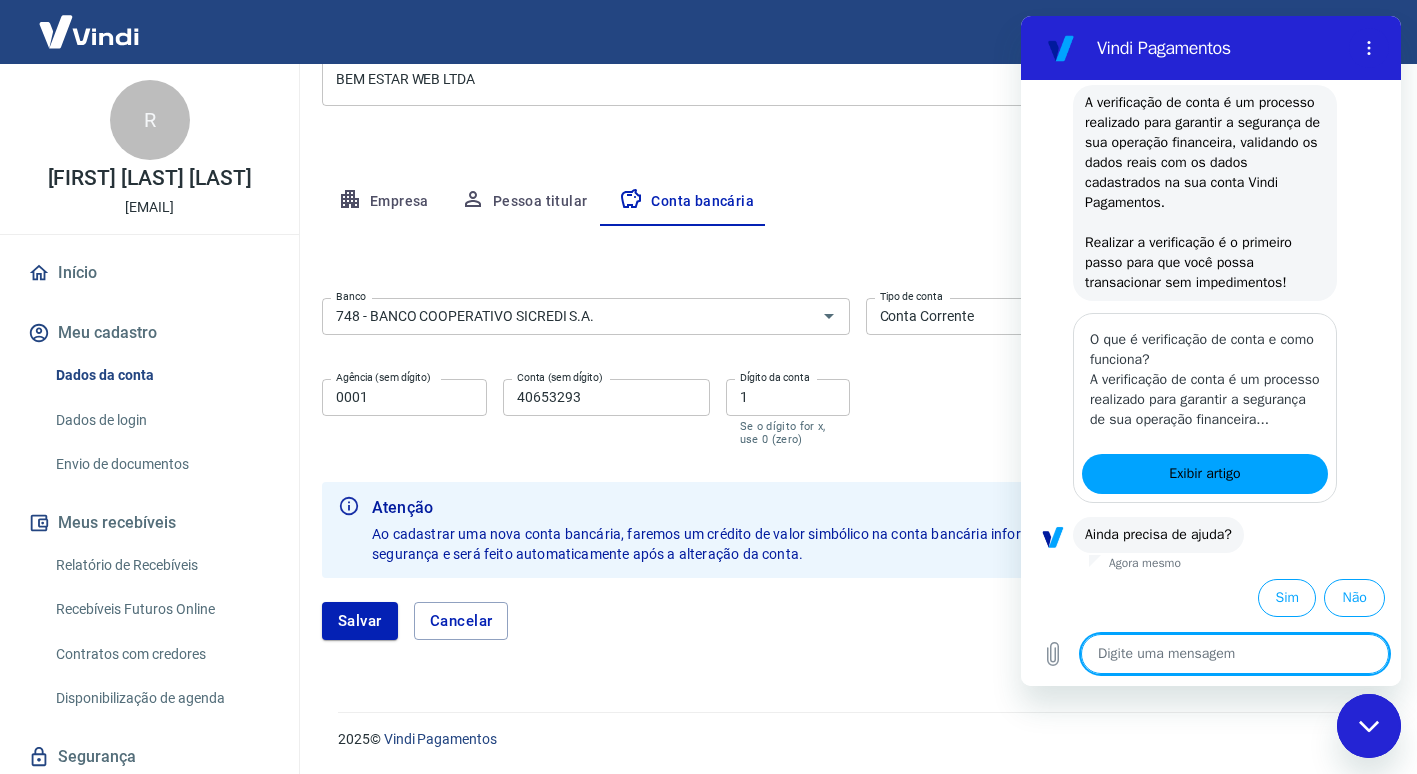 scroll, scrollTop: 2249, scrollLeft: 0, axis: vertical 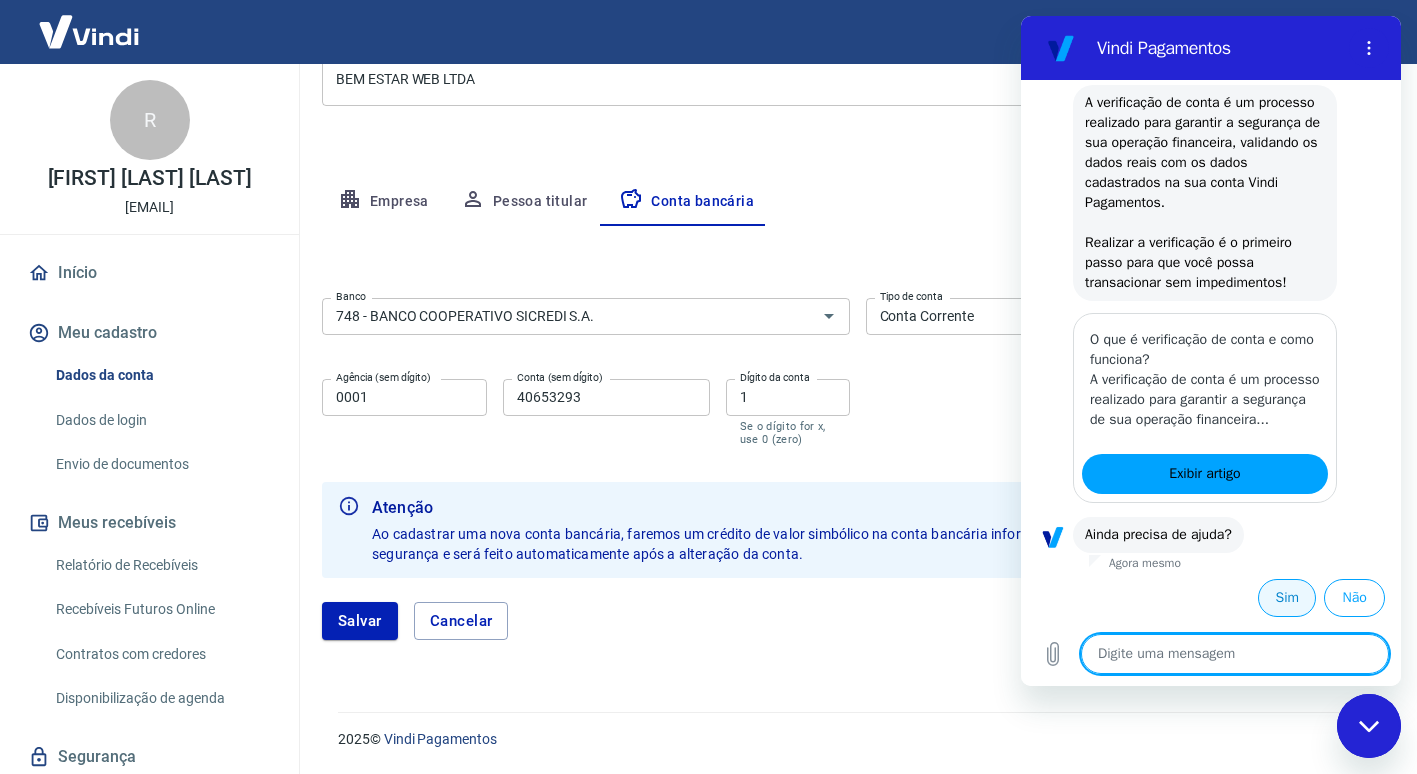 click on "Sim" at bounding box center [1287, 598] 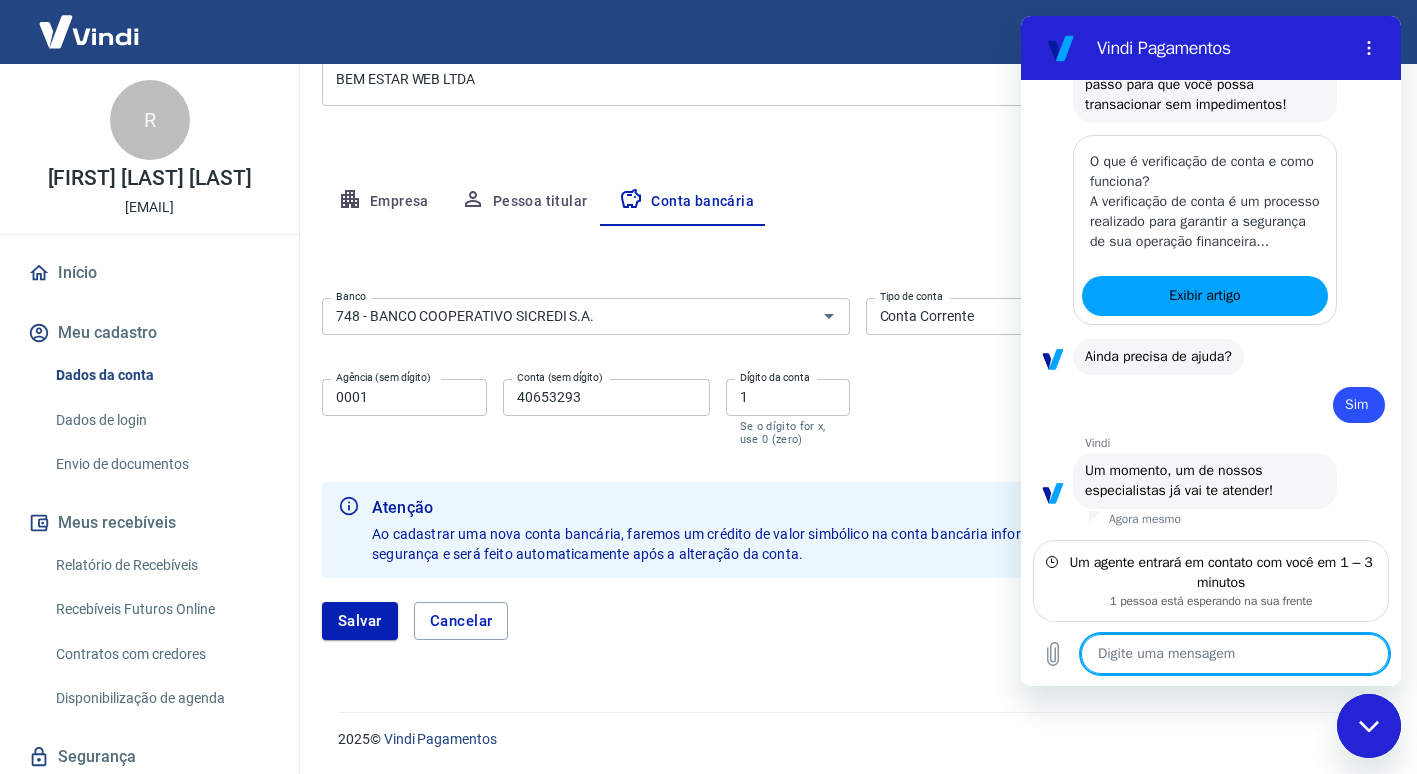 scroll, scrollTop: 2427, scrollLeft: 0, axis: vertical 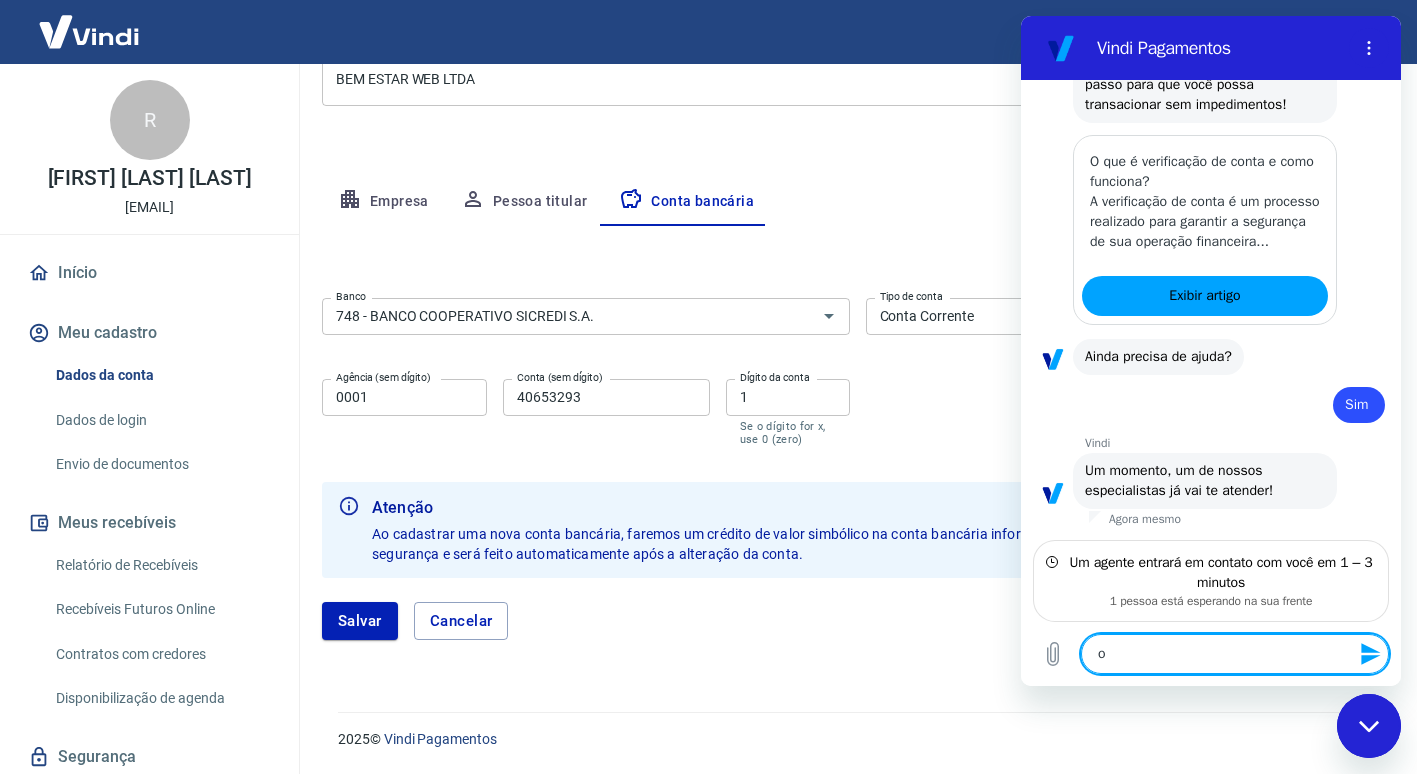 type on "ok" 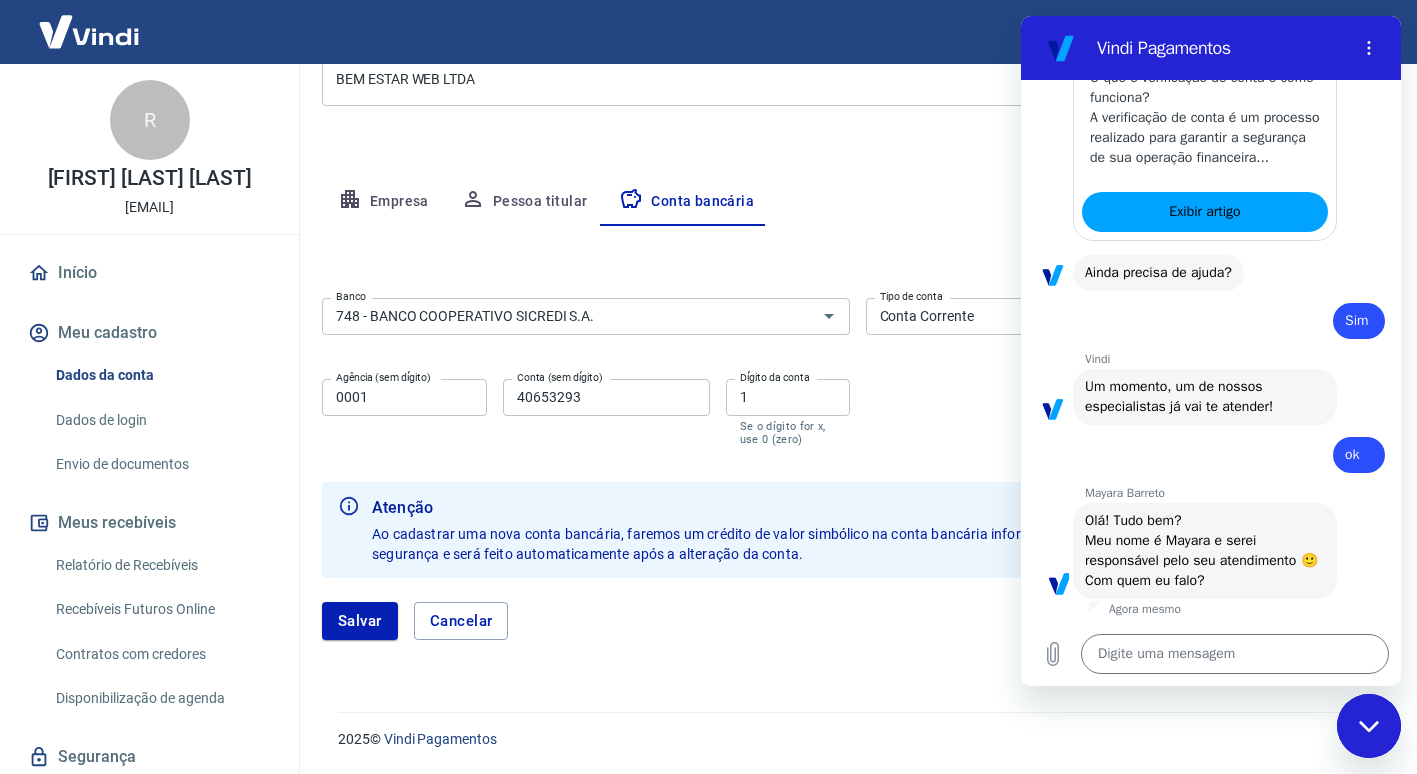 scroll, scrollTop: 2531, scrollLeft: 0, axis: vertical 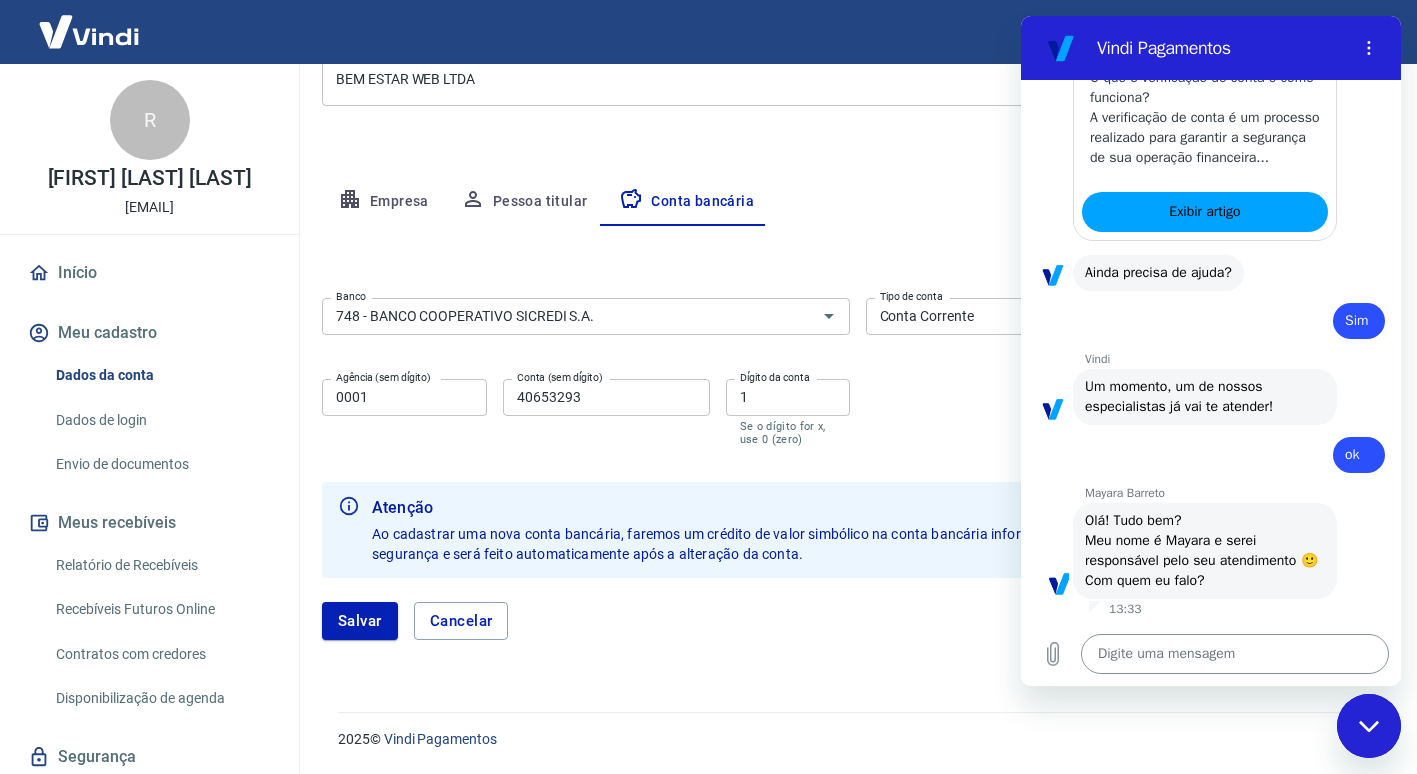 click at bounding box center [1235, 654] 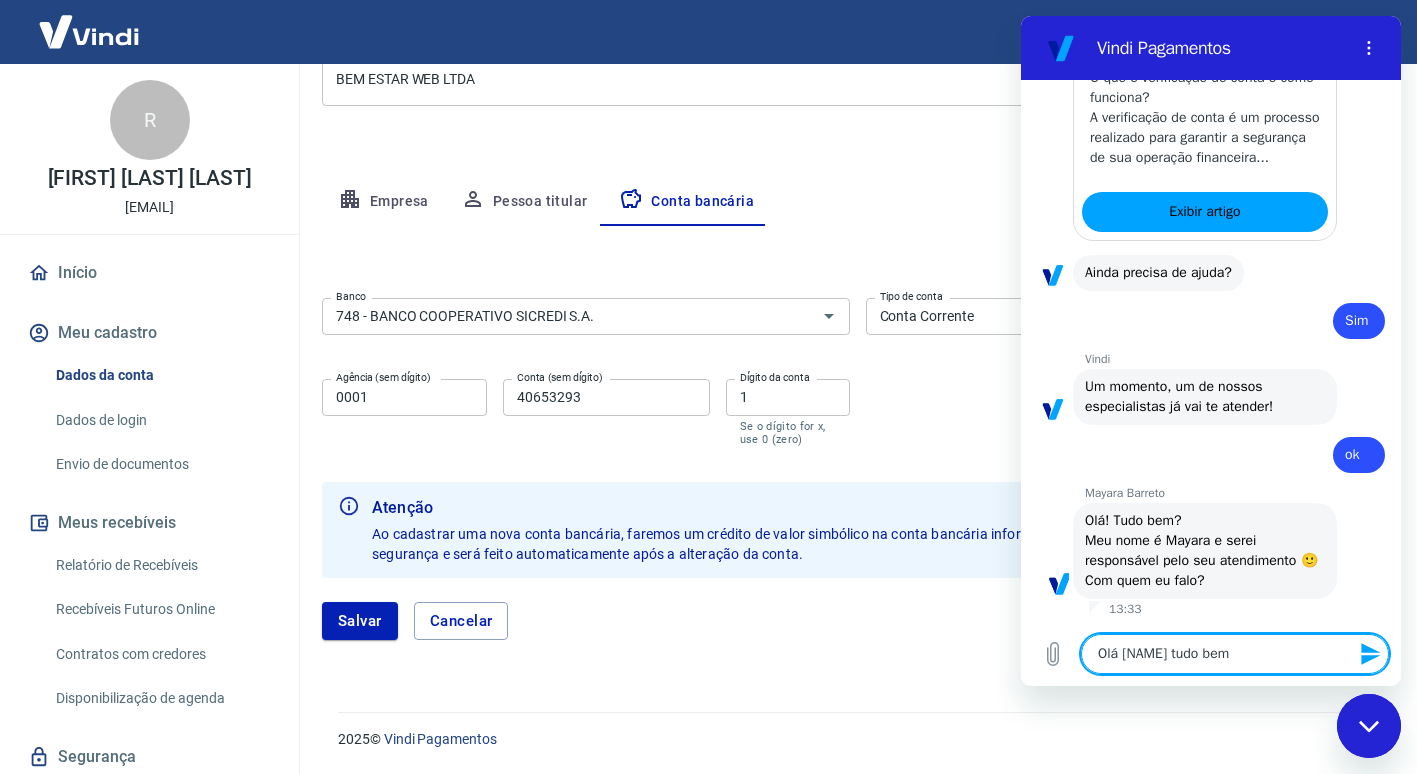 type on "Olá [NAME] tudo bem ?" 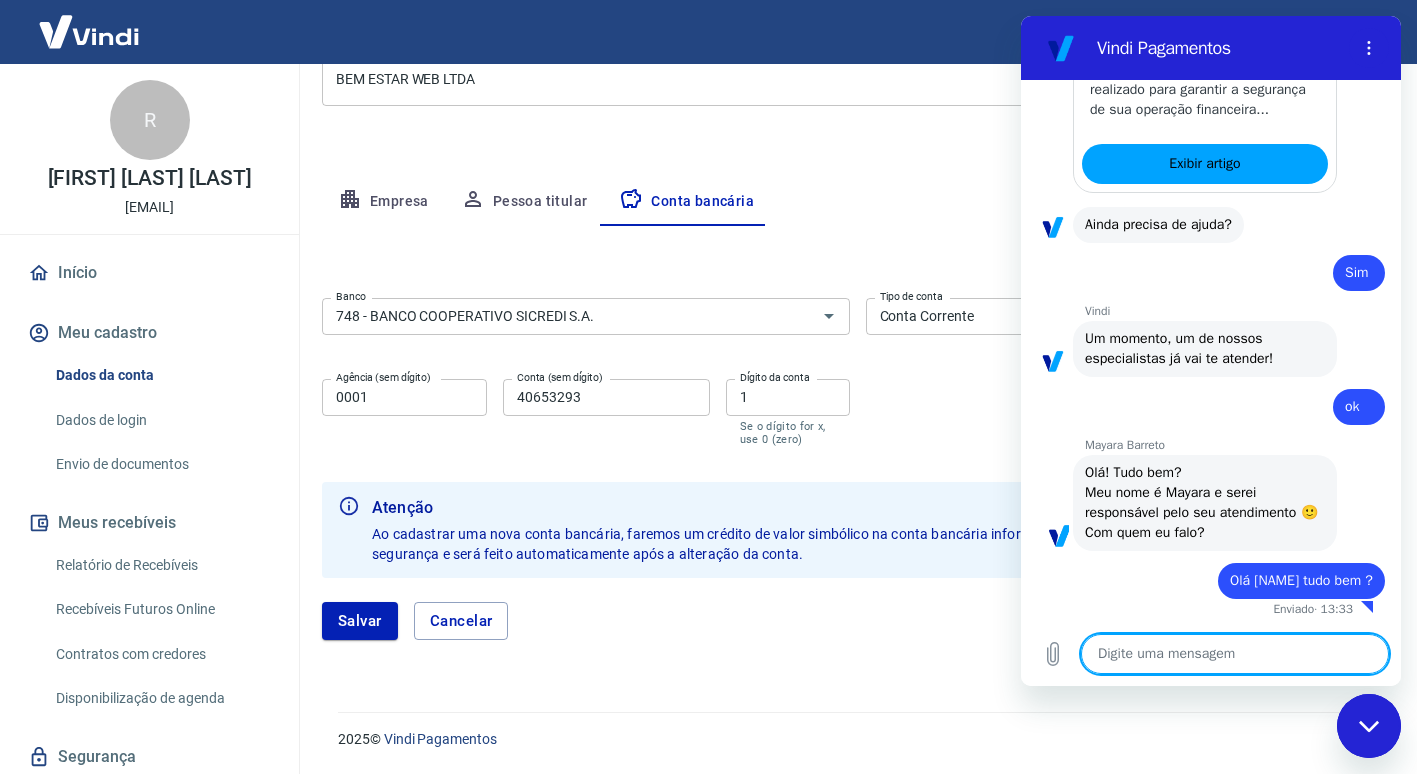 scroll, scrollTop: 2579, scrollLeft: 0, axis: vertical 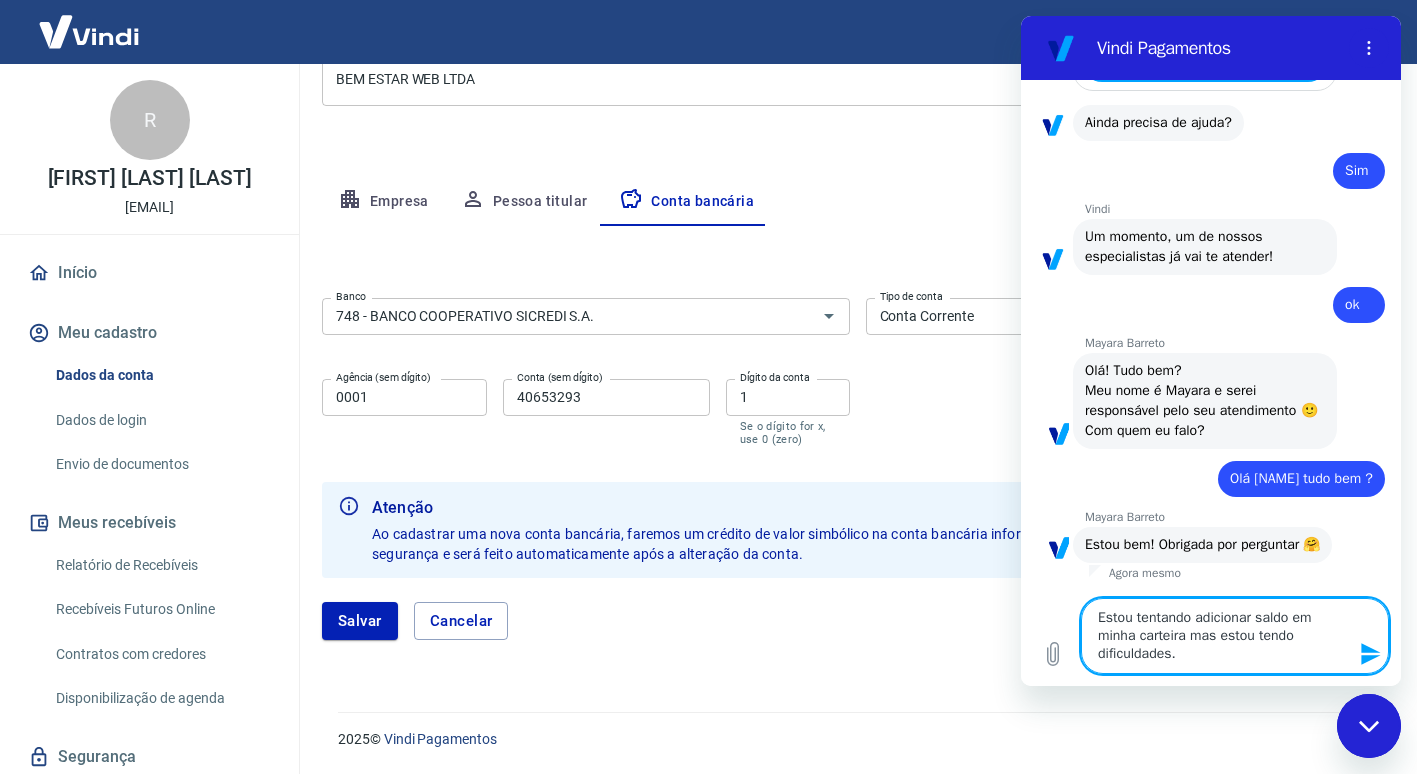 type on "Estou tentando adicionar saldo em minha carteira mas estou tendo dificuldades." 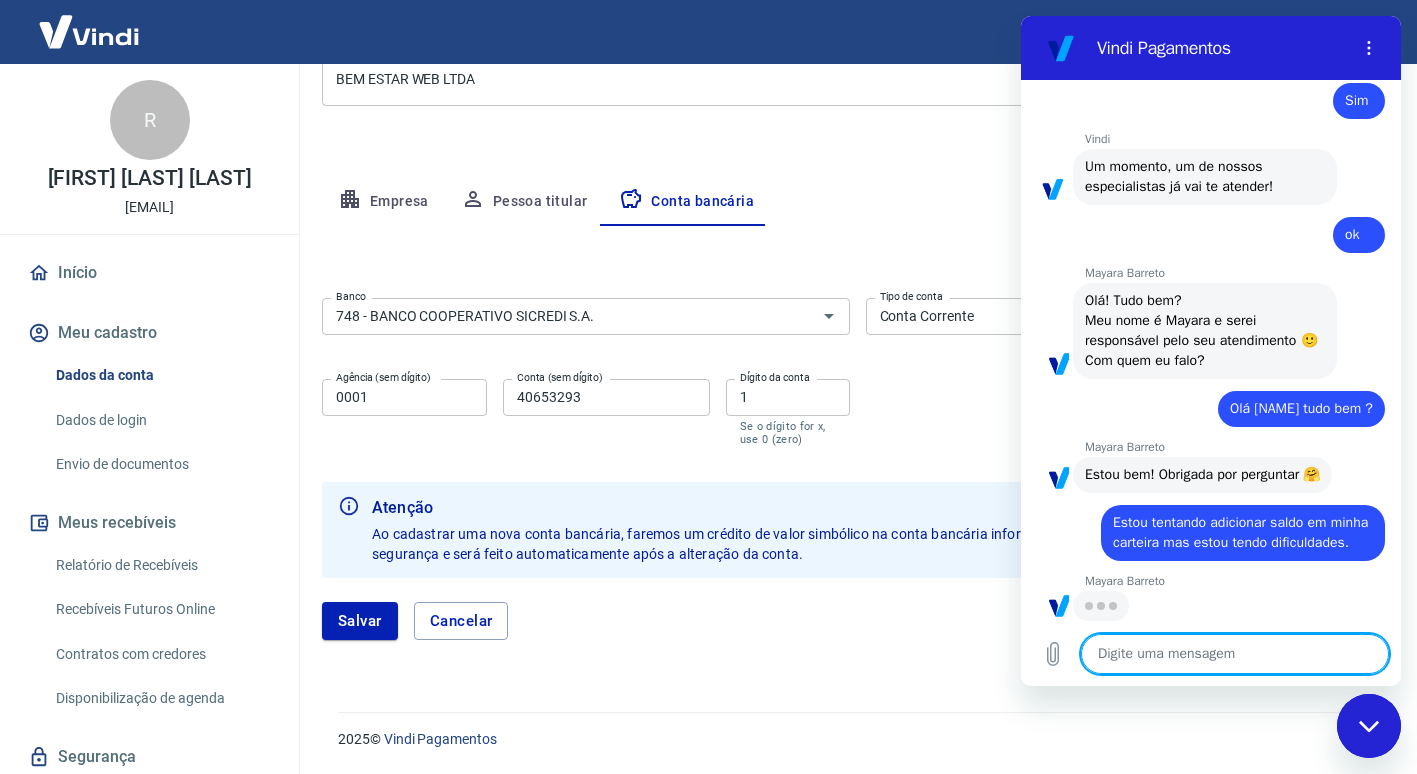 scroll, scrollTop: 2791, scrollLeft: 0, axis: vertical 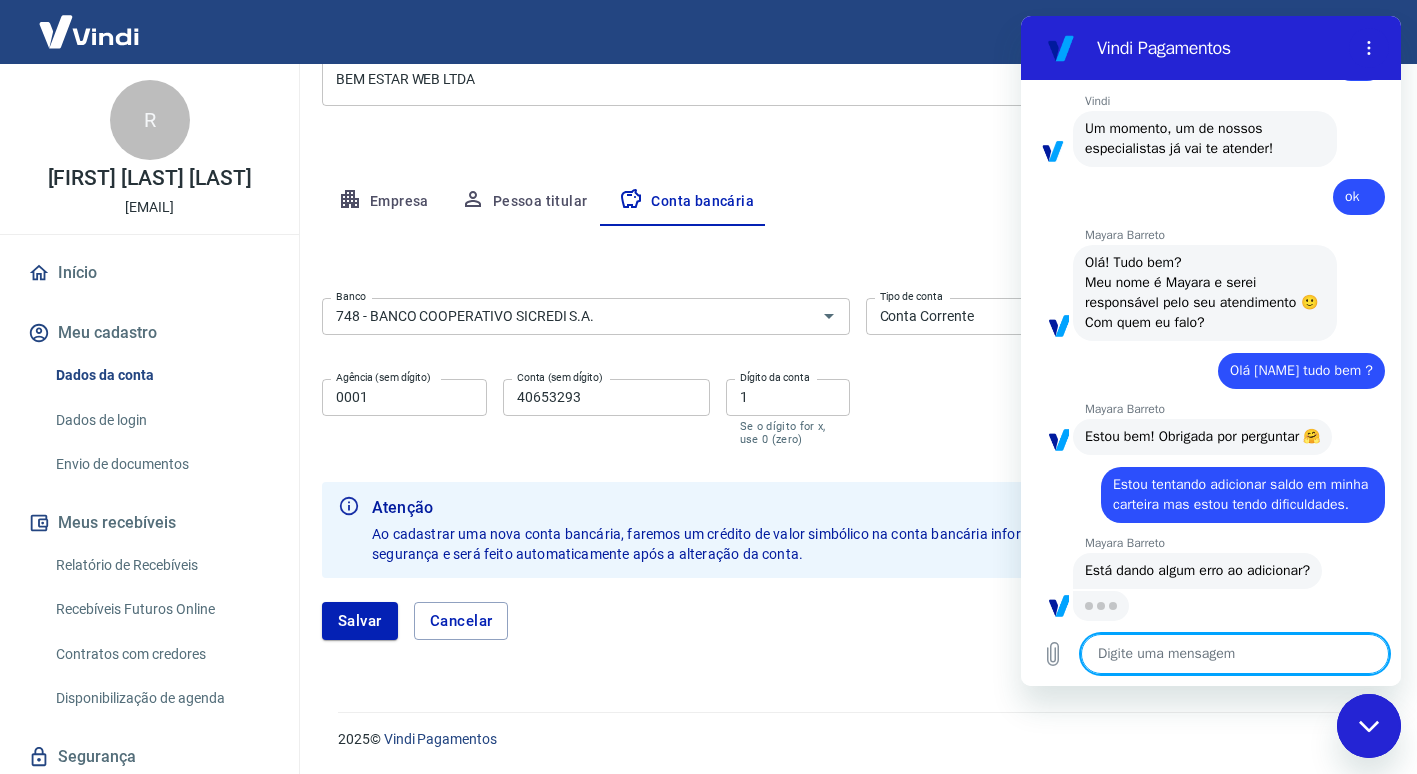 click at bounding box center [1235, 654] 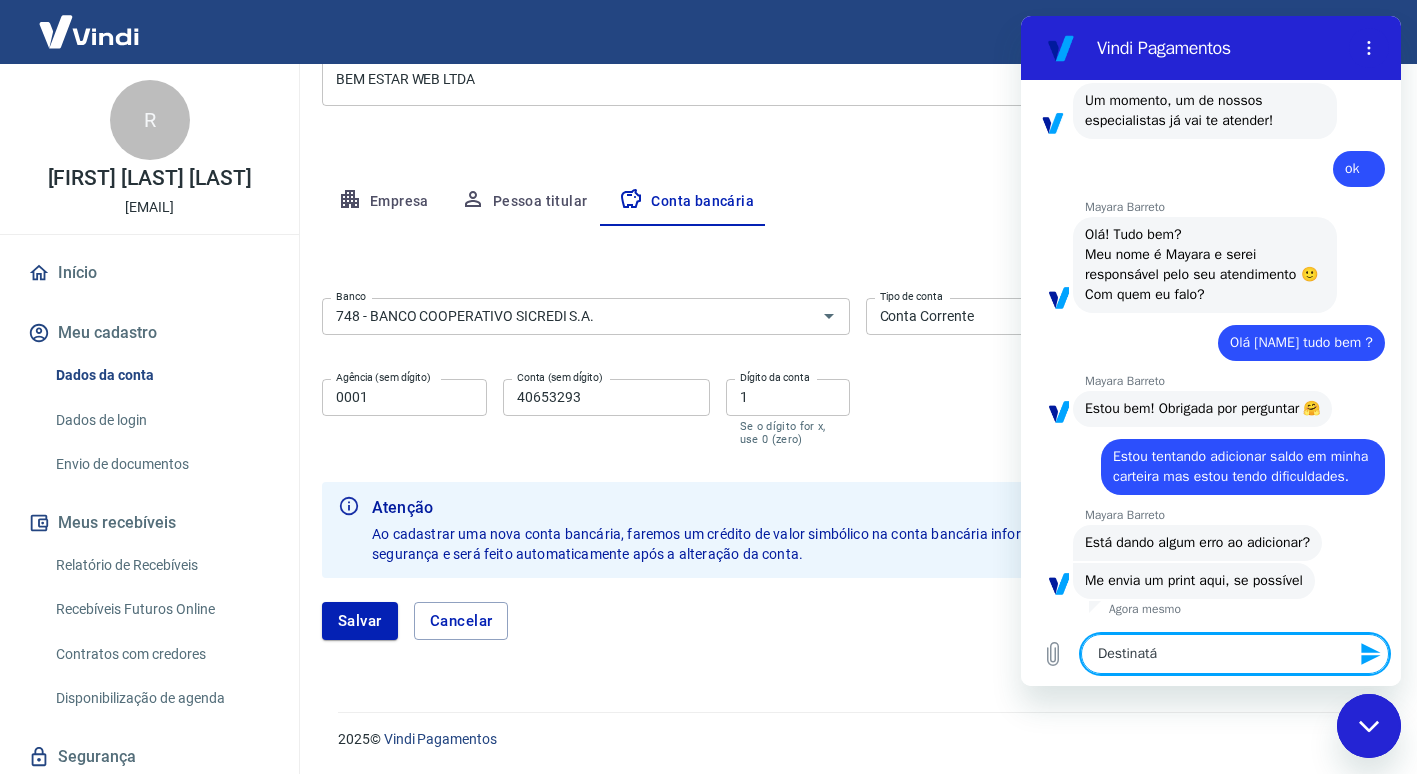 scroll, scrollTop: 2877, scrollLeft: 0, axis: vertical 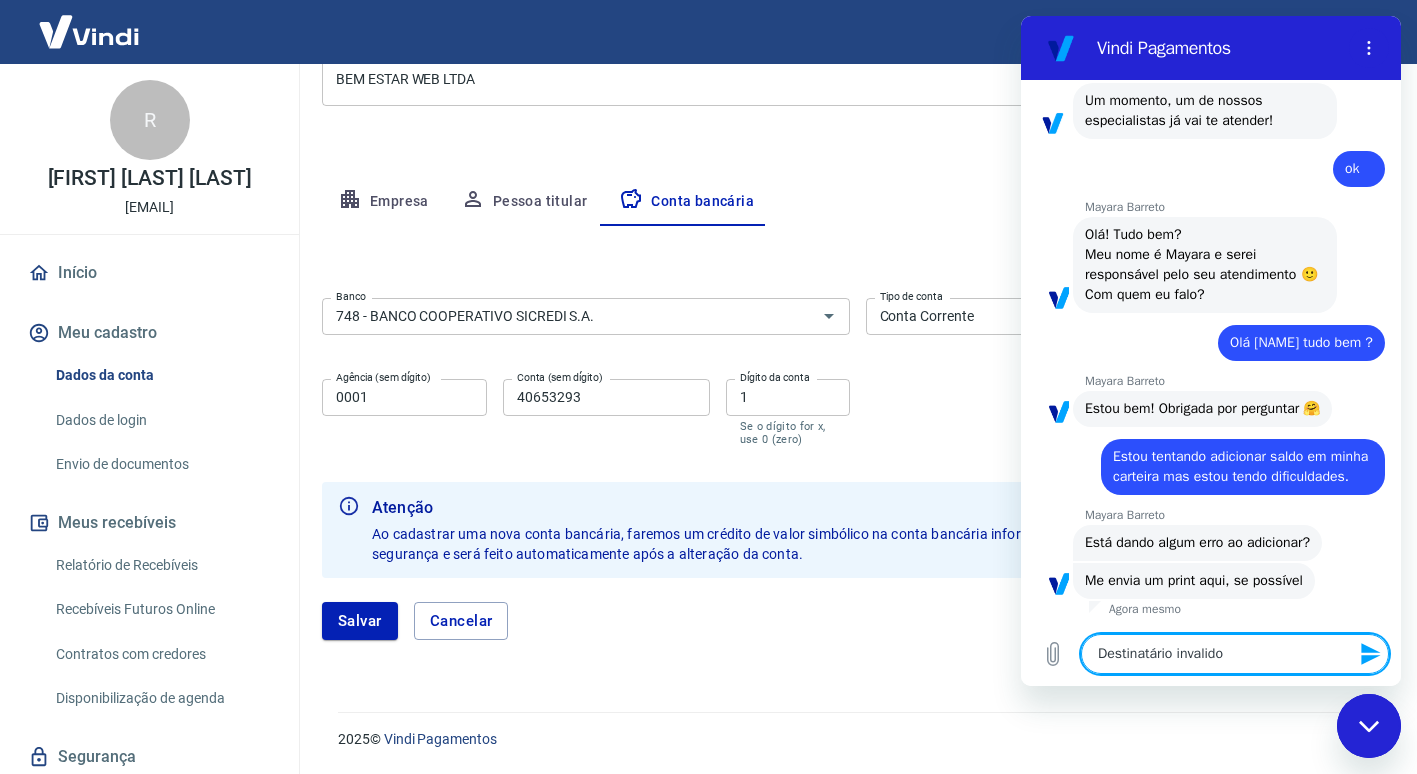 type on "Destinatário invalido" 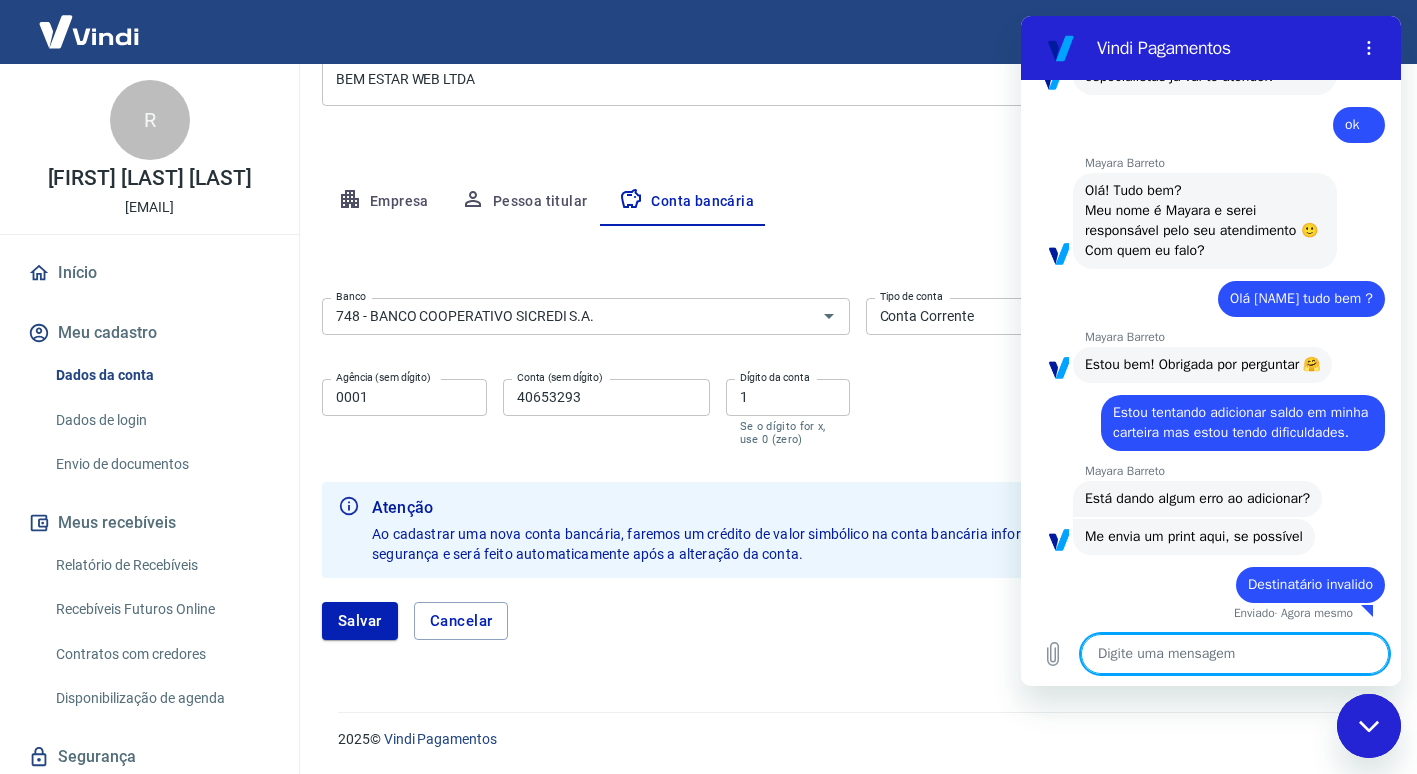 scroll, scrollTop: 2925, scrollLeft: 0, axis: vertical 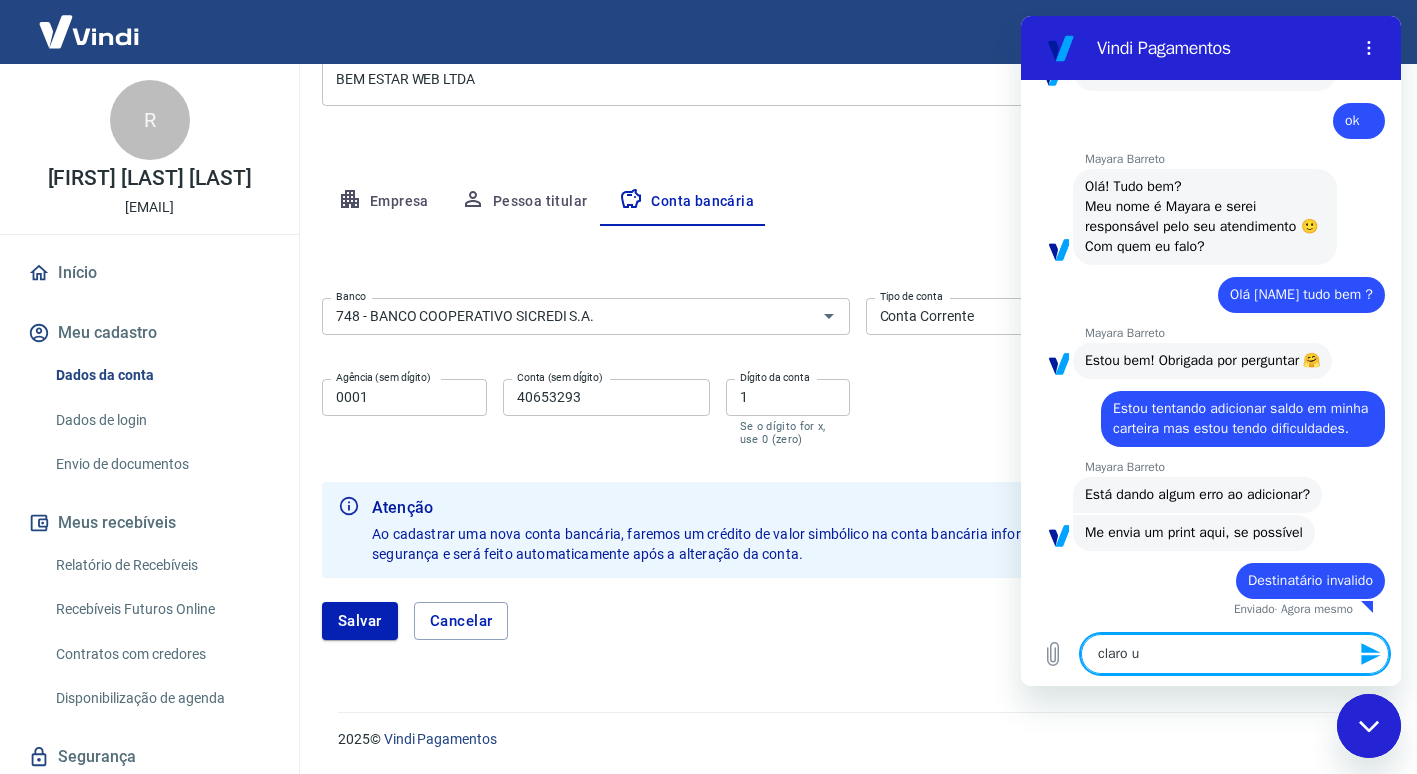 type on "claro" 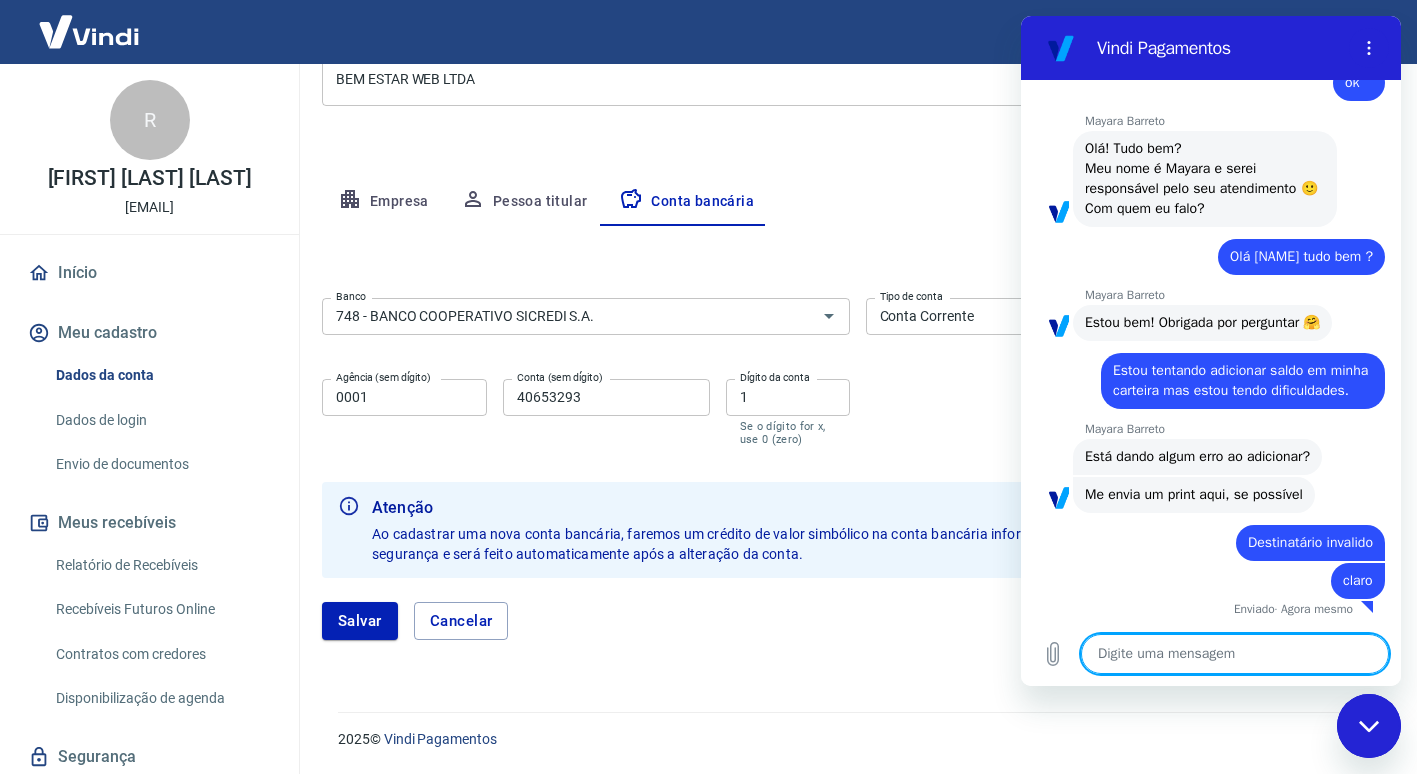 scroll, scrollTop: 2963, scrollLeft: 0, axis: vertical 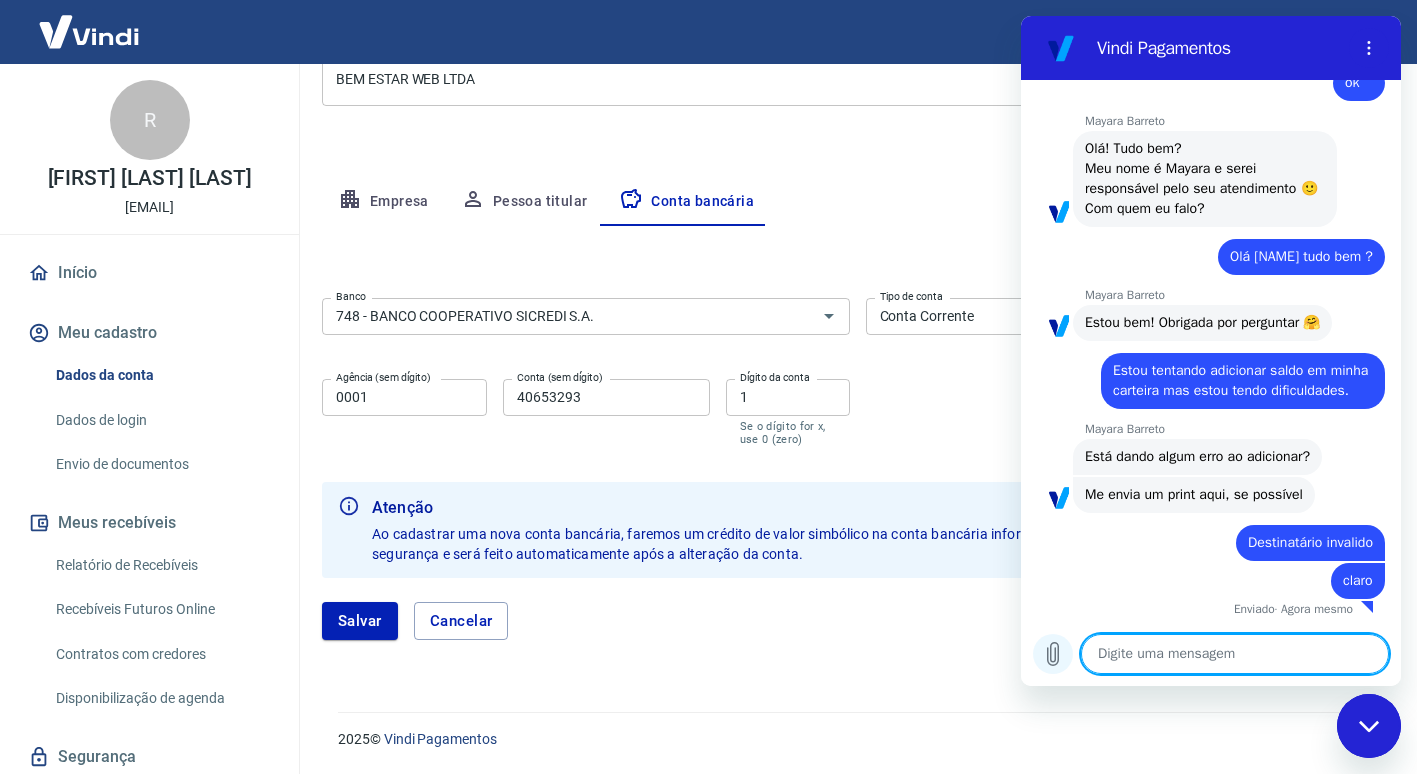 click at bounding box center (1053, 654) 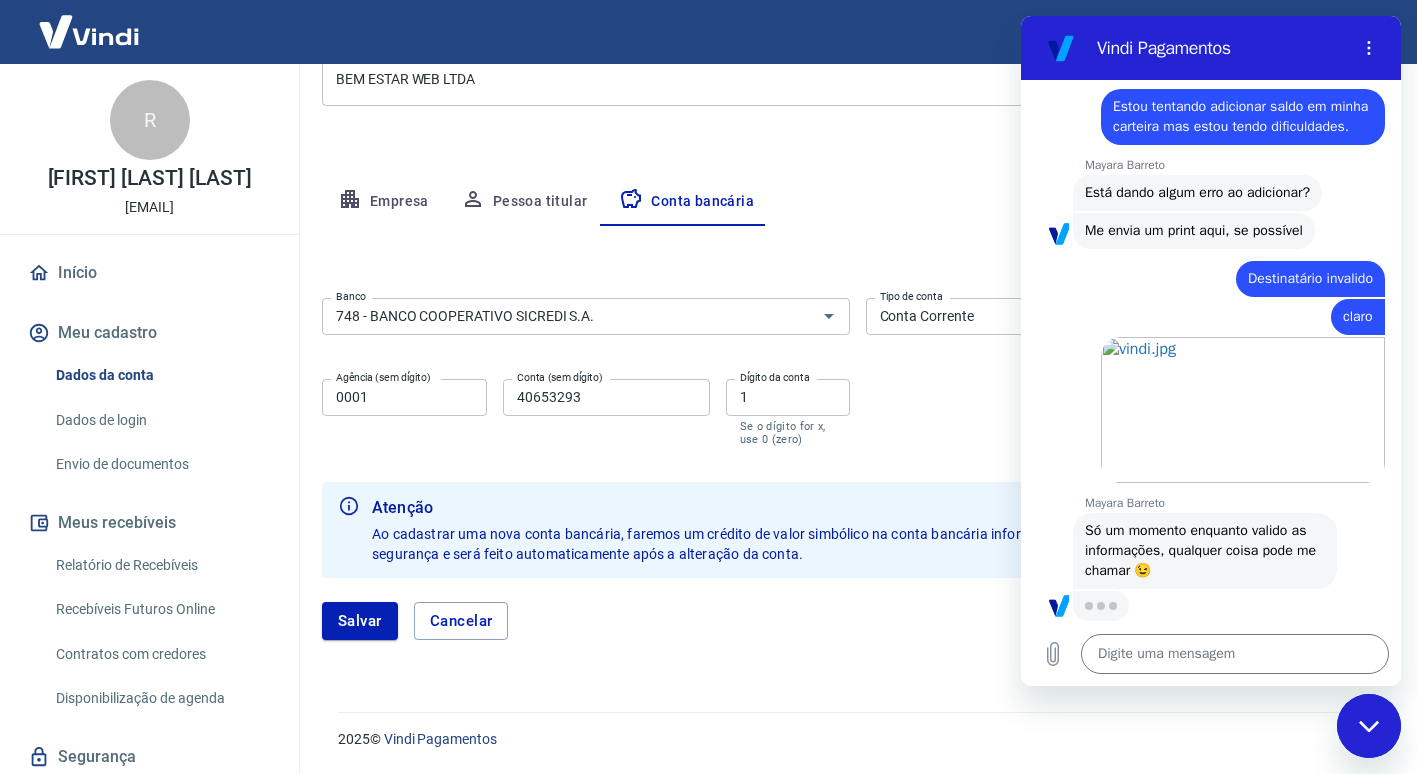 scroll, scrollTop: 3227, scrollLeft: 0, axis: vertical 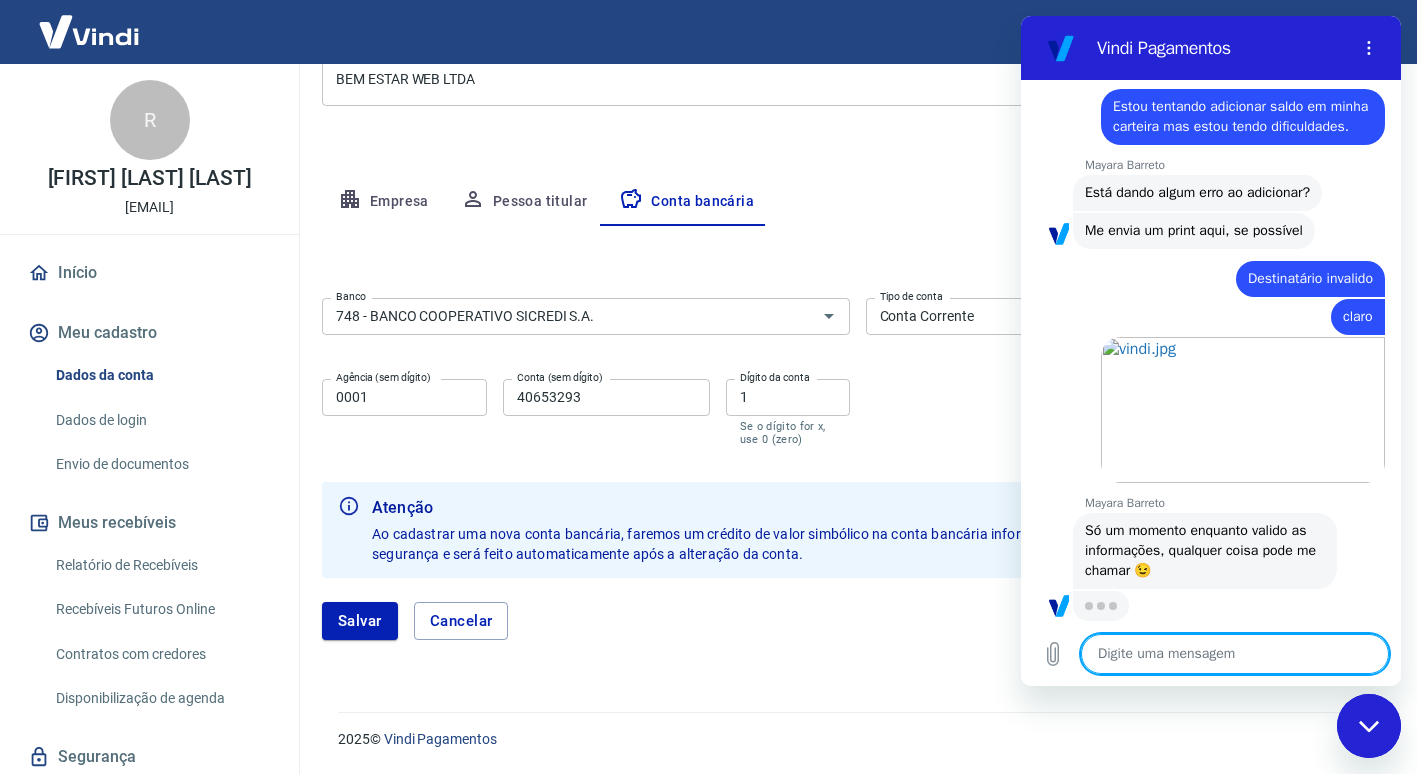 click at bounding box center (1235, 654) 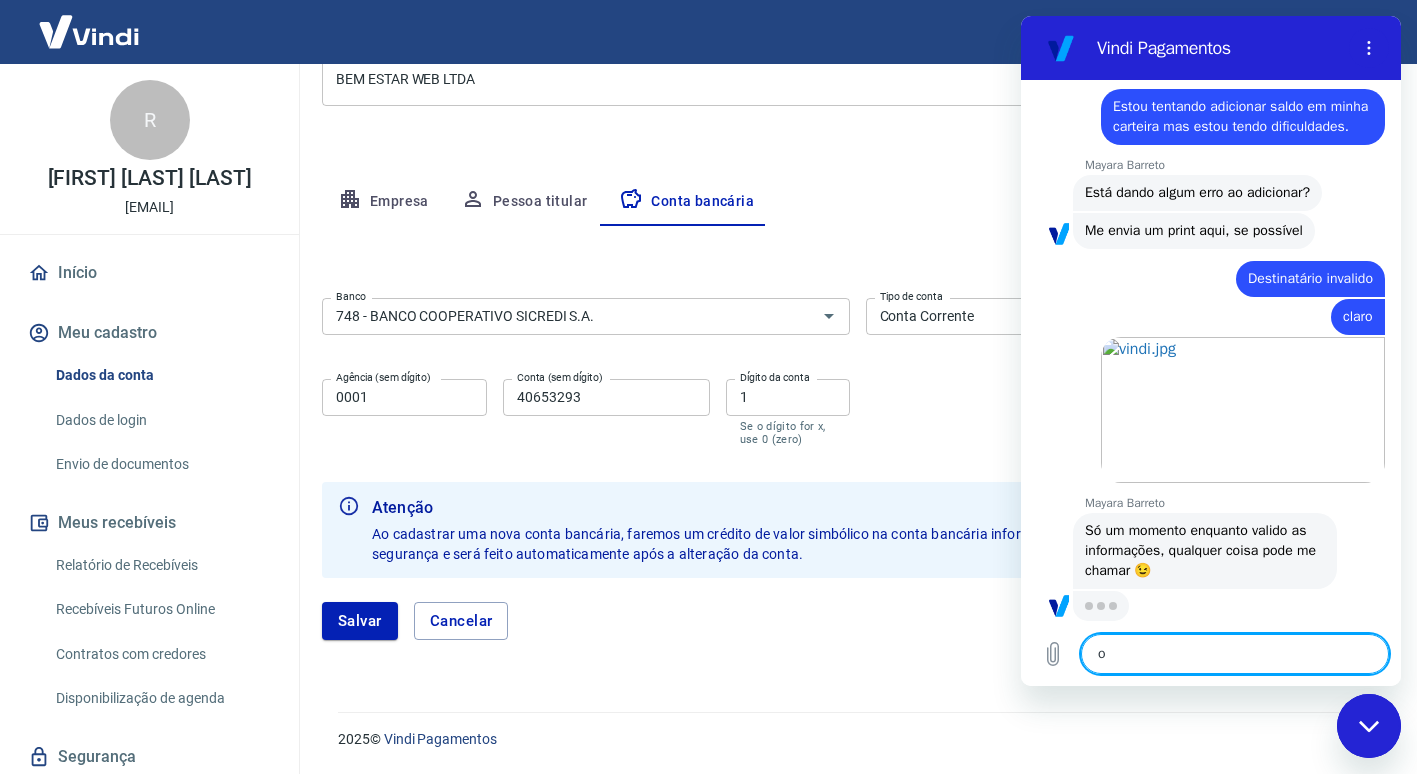 type on "ok" 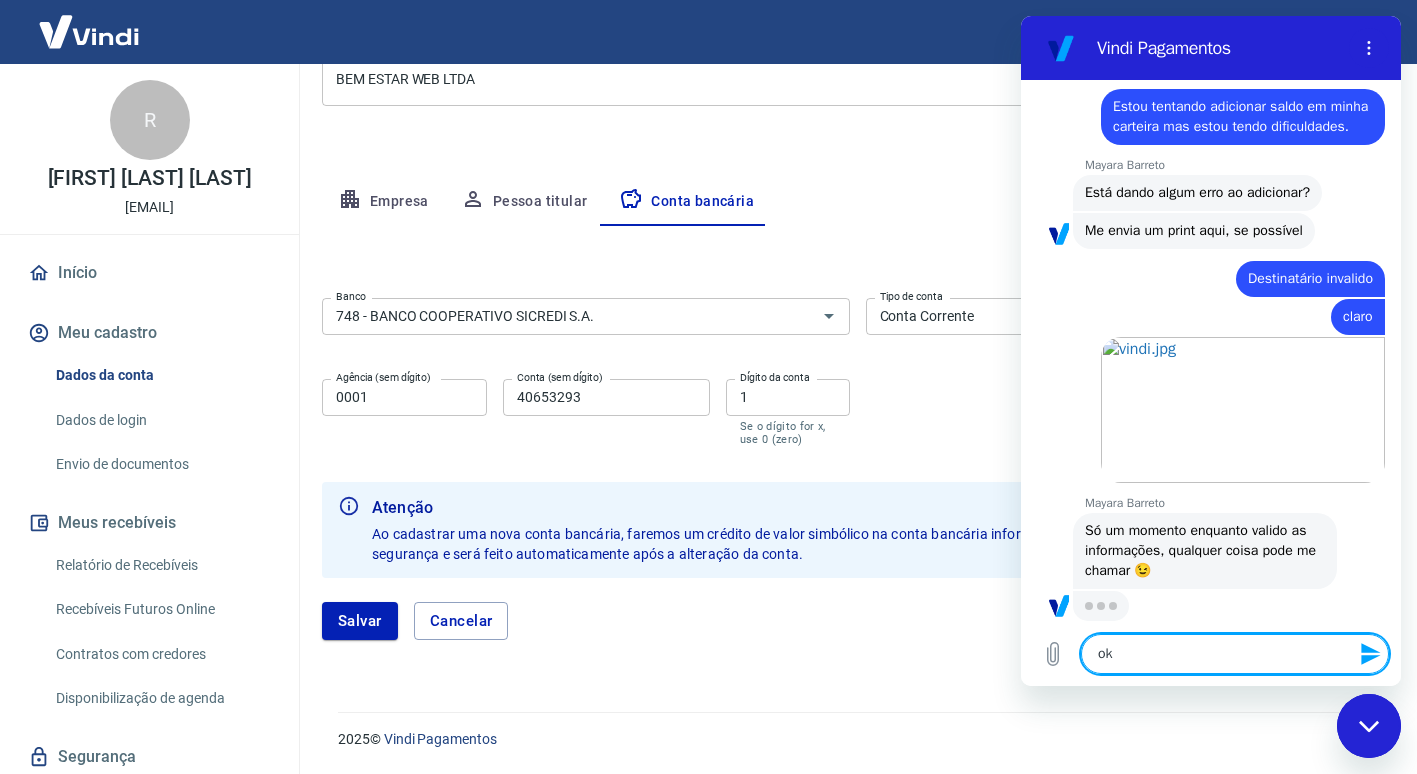 type 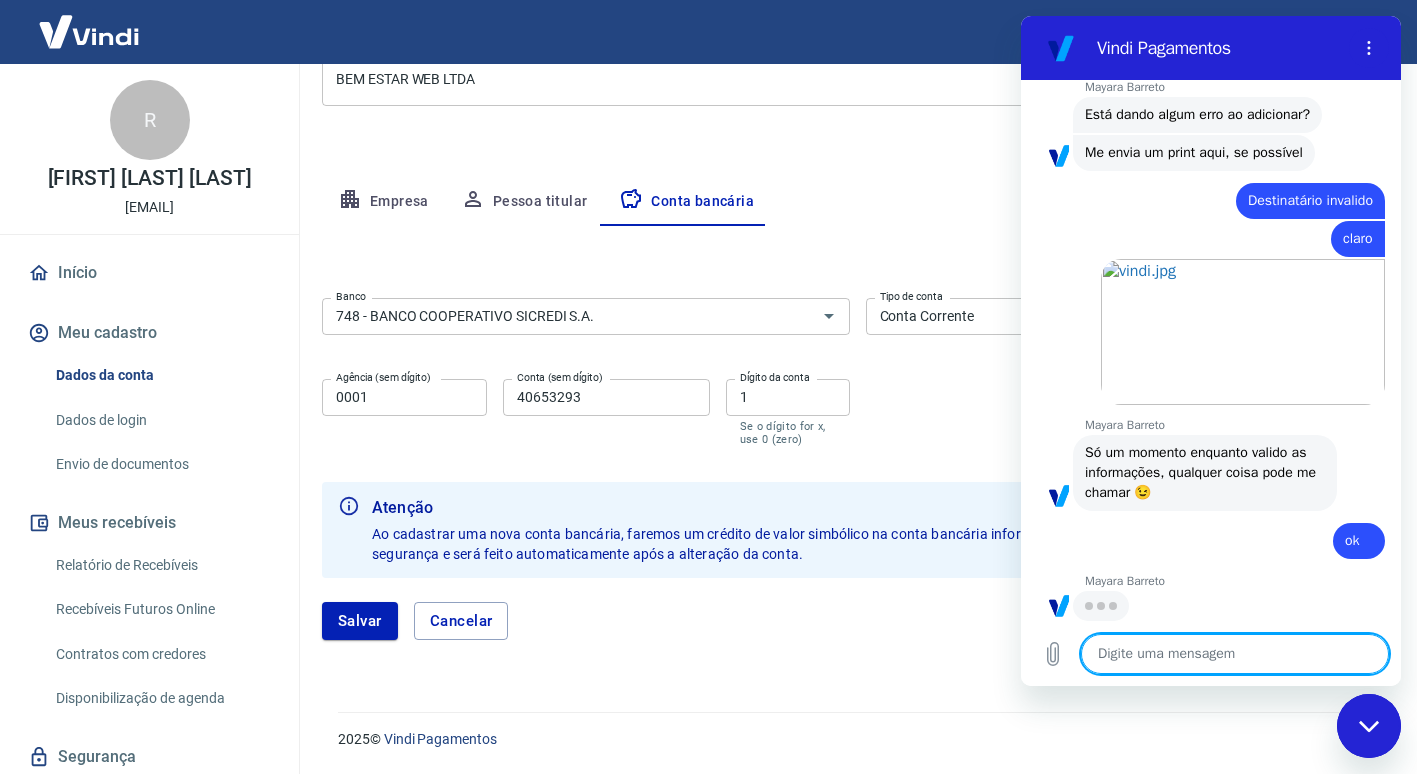 scroll, scrollTop: 3303, scrollLeft: 0, axis: vertical 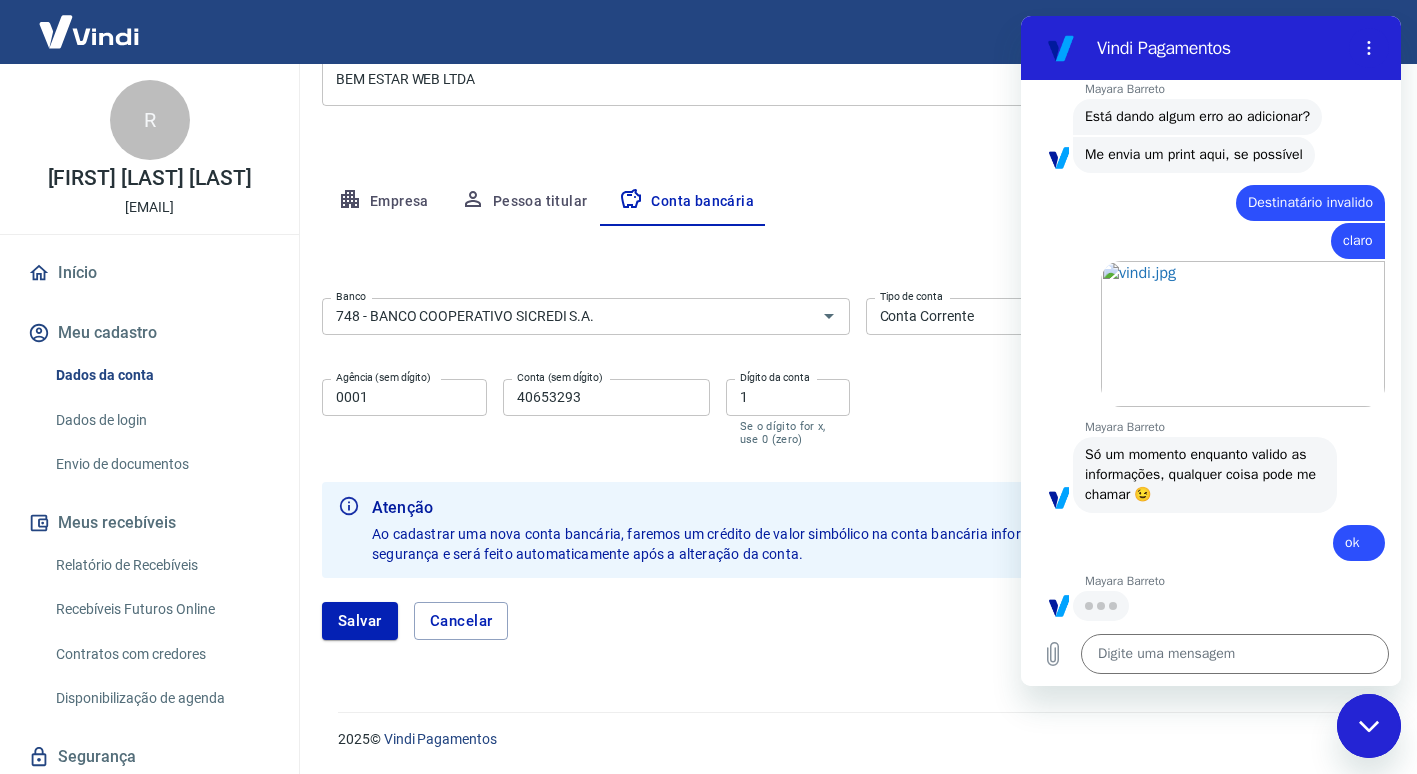 click on "0001" at bounding box center (404, 397) 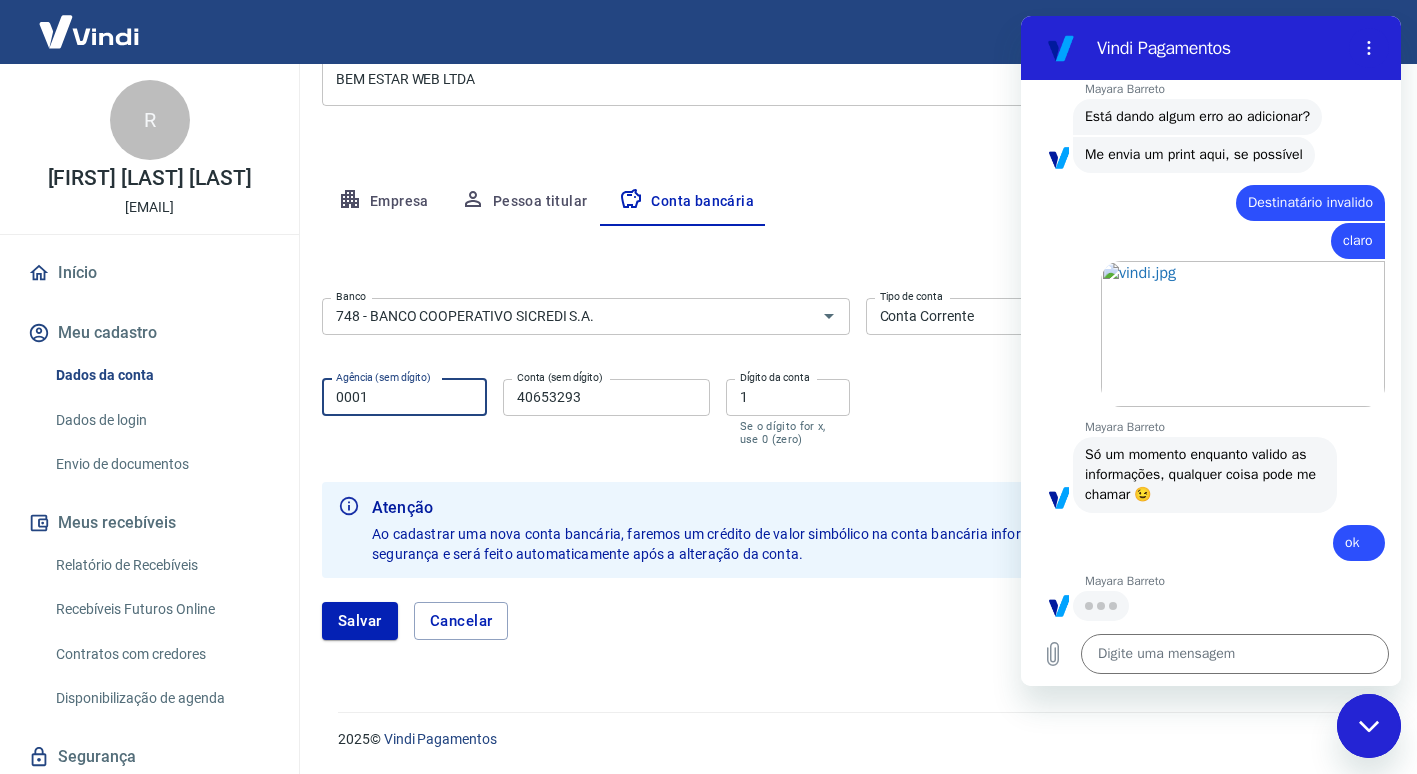 click on "0001" at bounding box center (404, 397) 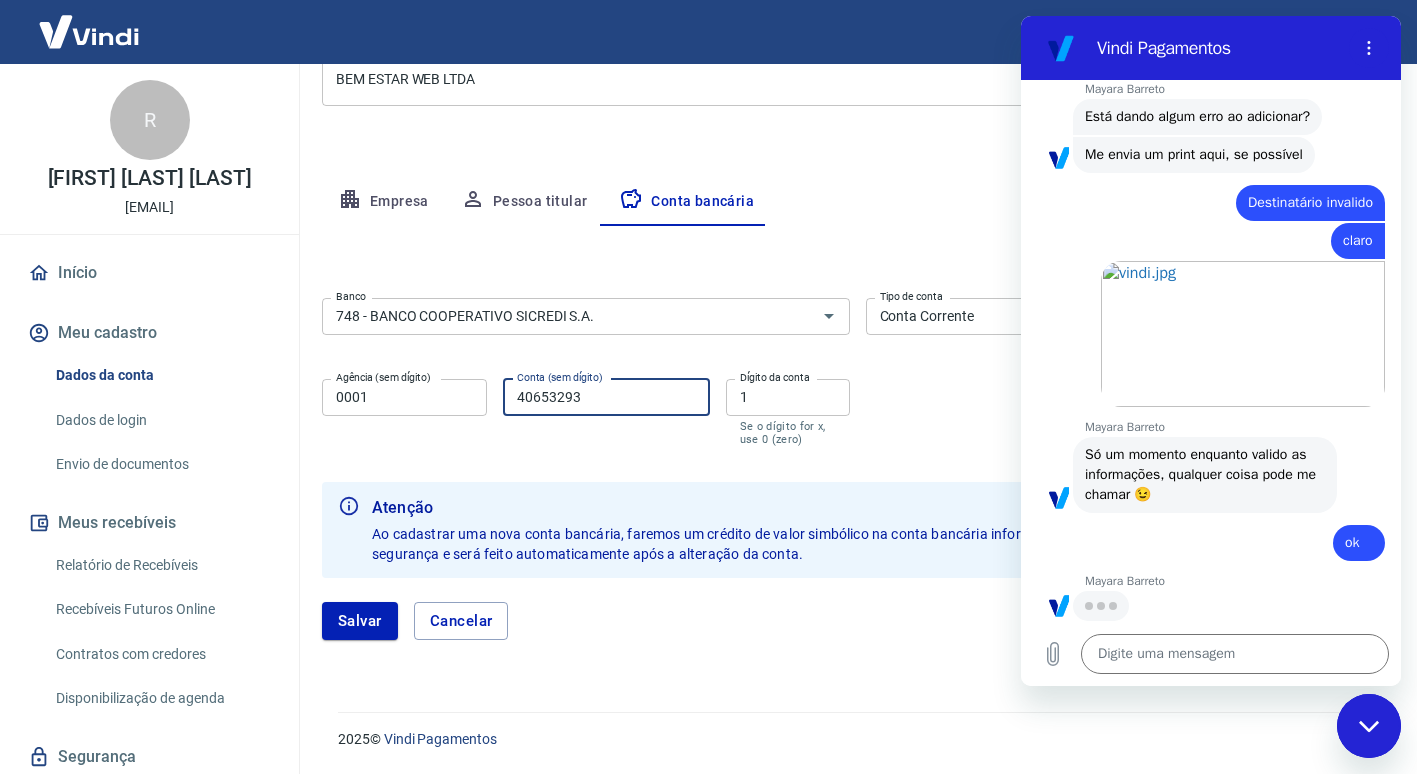 click on "40653293" at bounding box center (606, 397) 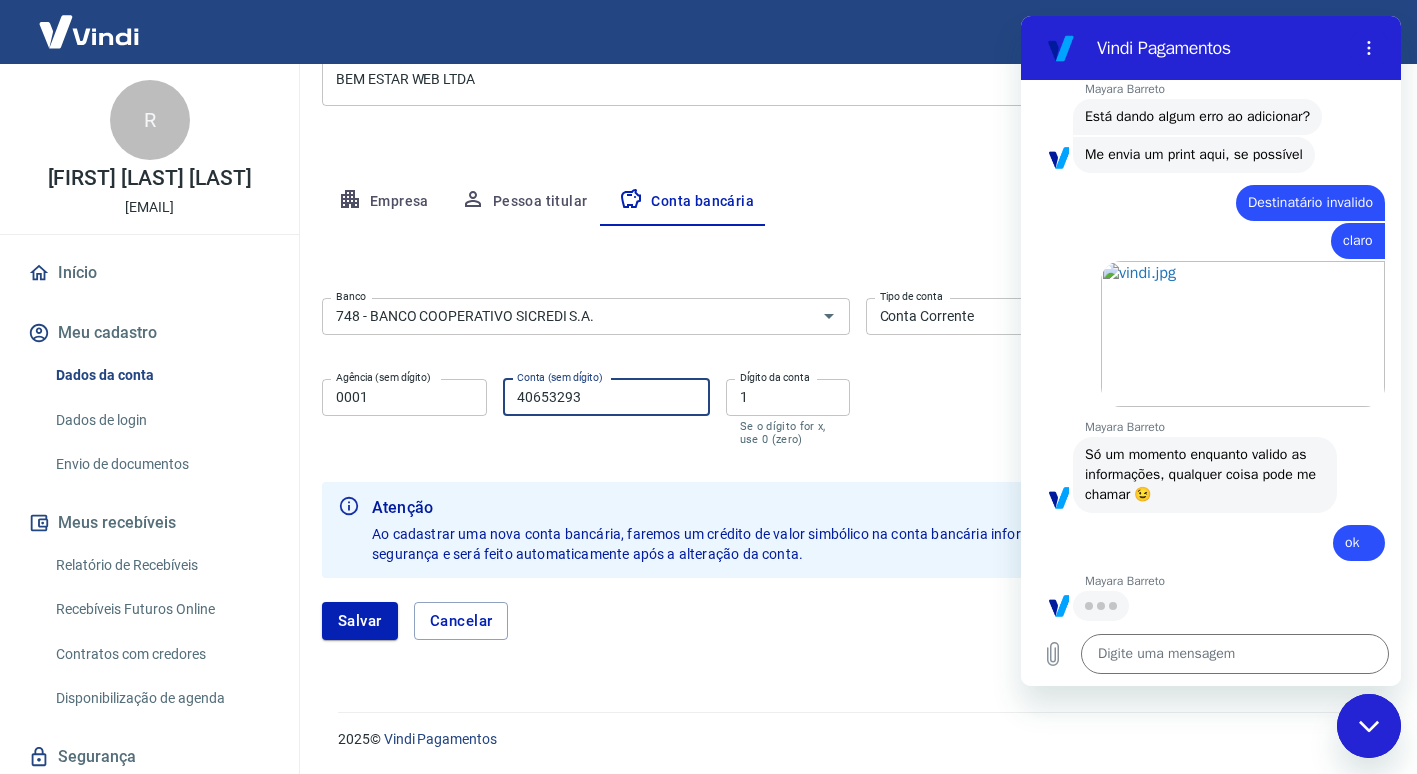 click on "40653293" at bounding box center [606, 397] 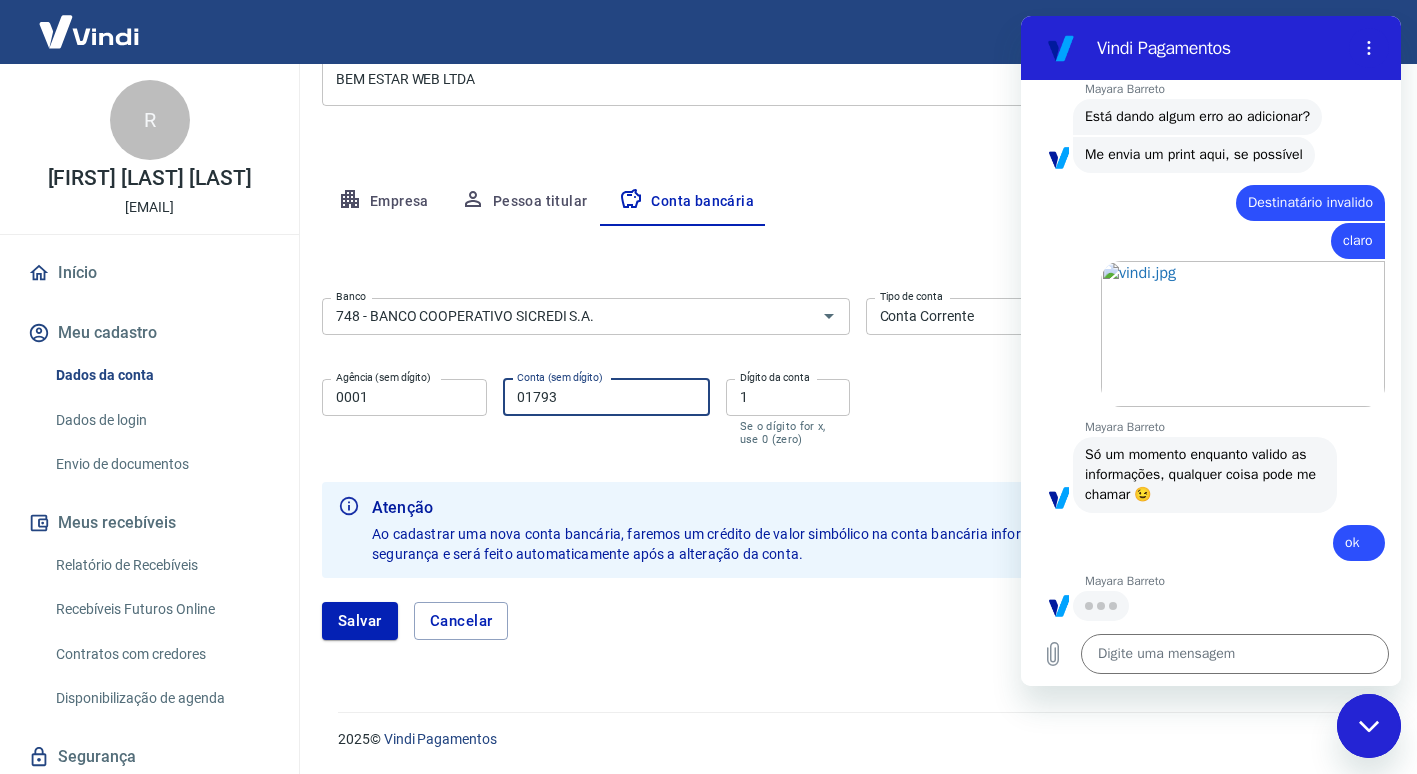 type on "01793" 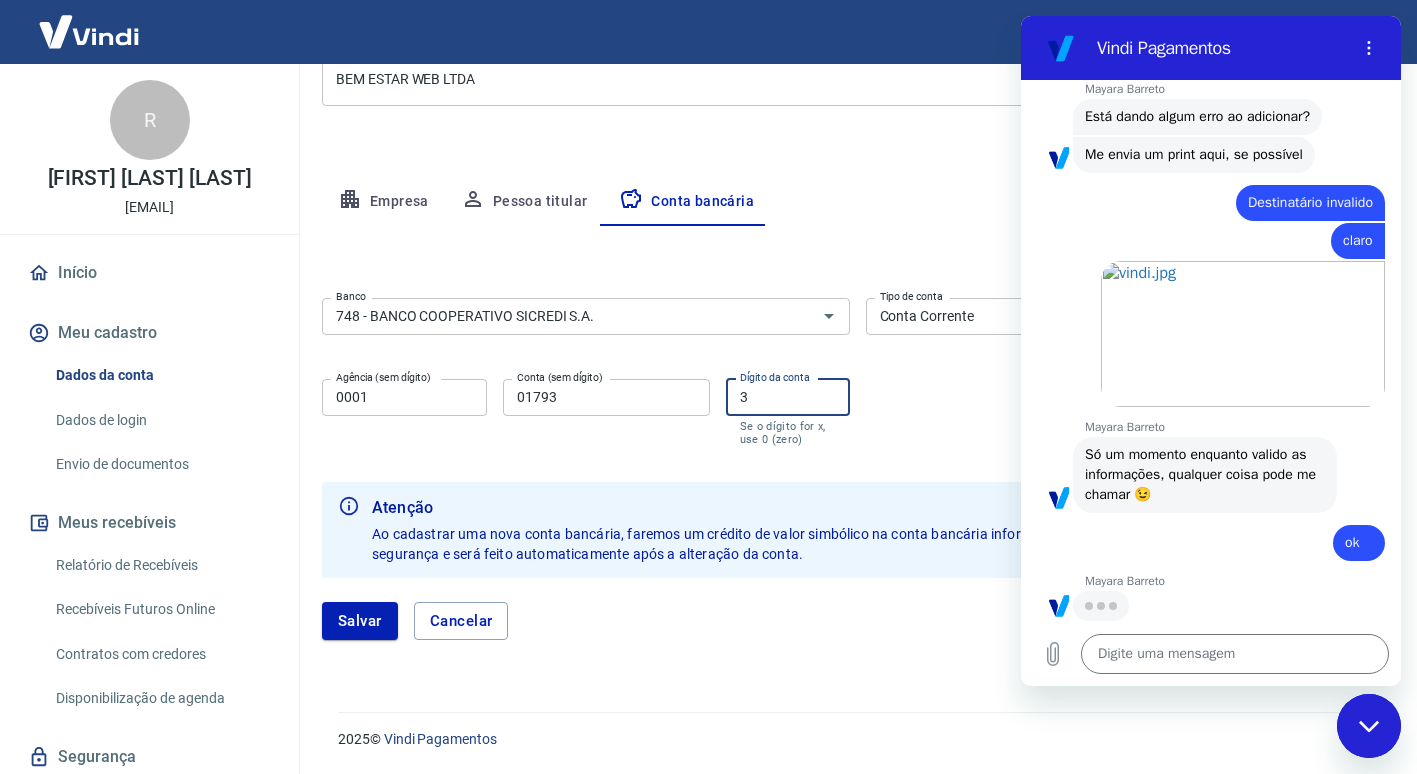 type on "3" 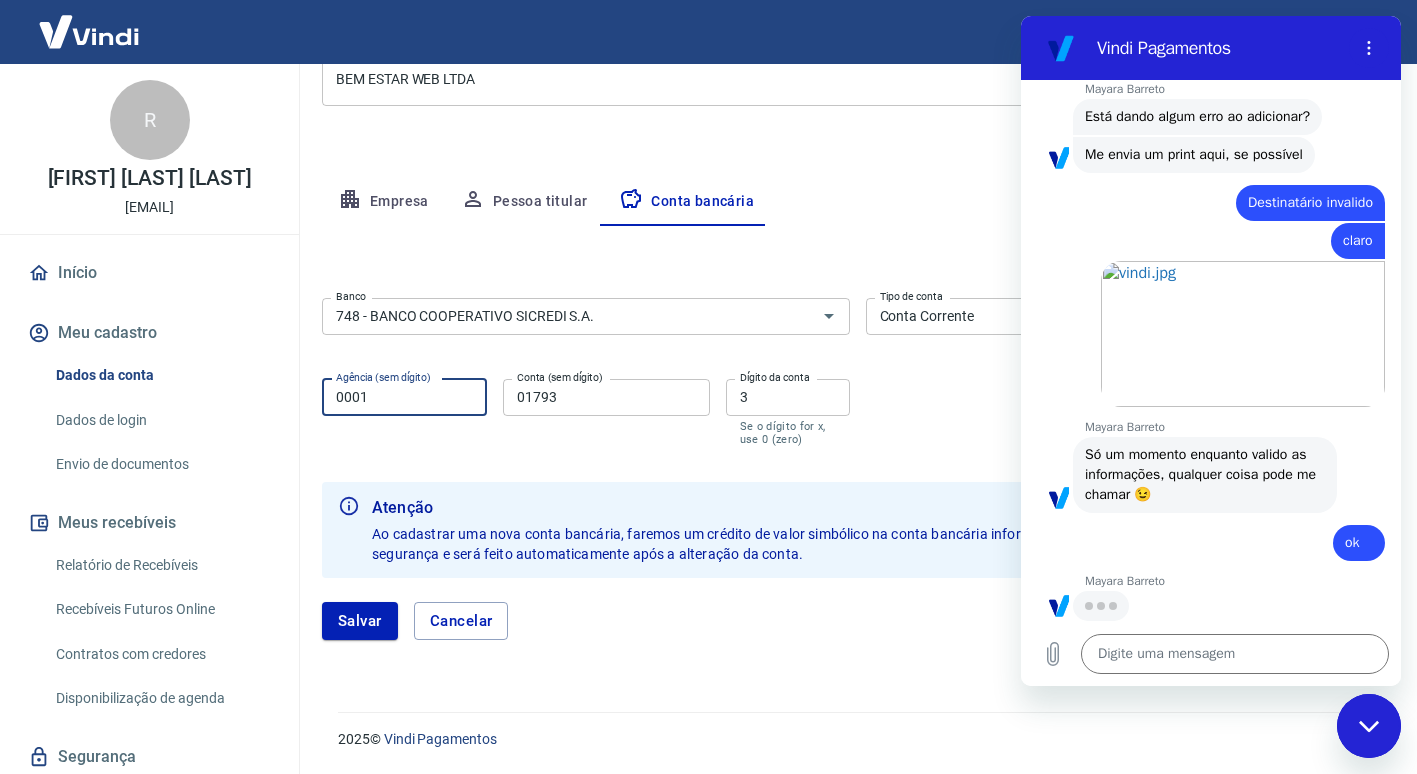 click on "0001" at bounding box center (404, 397) 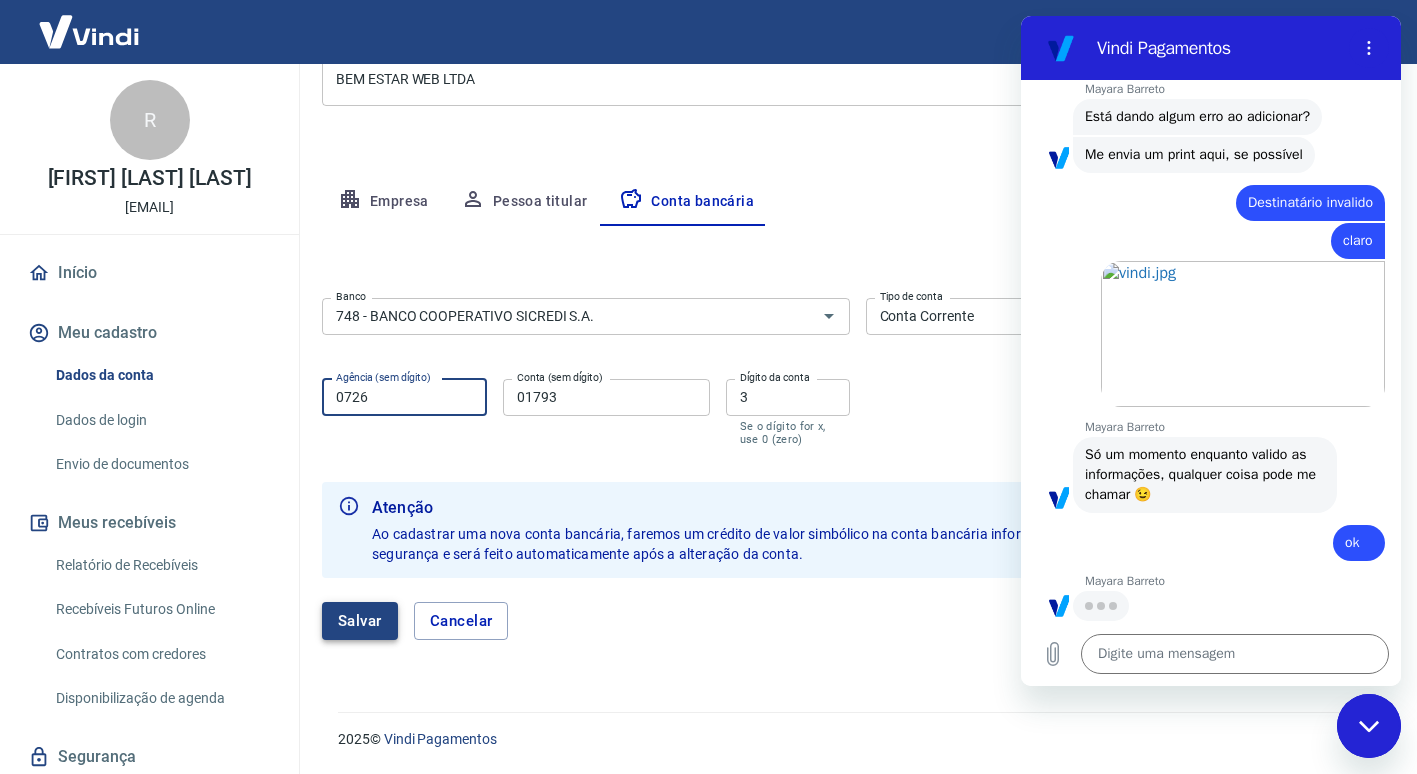 type on "0726" 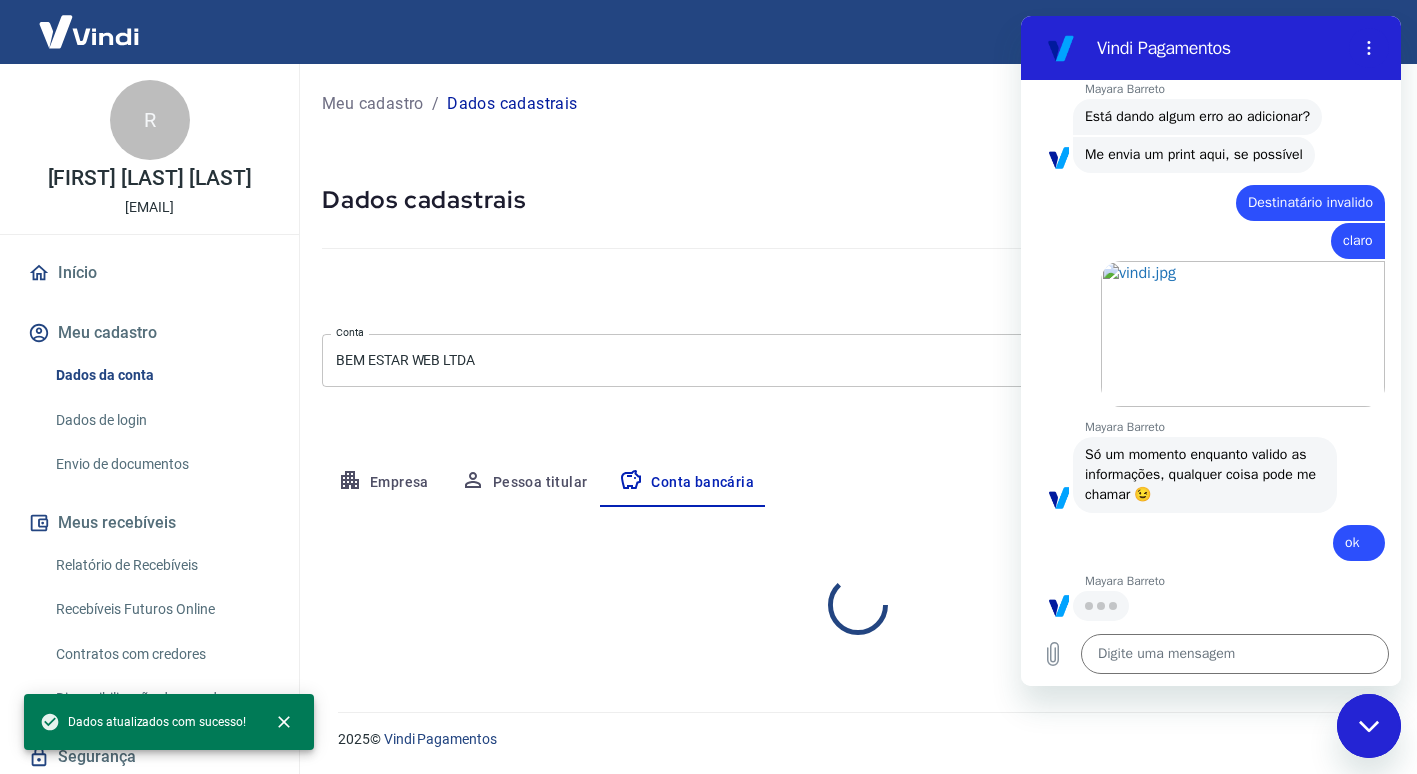 scroll, scrollTop: 0, scrollLeft: 0, axis: both 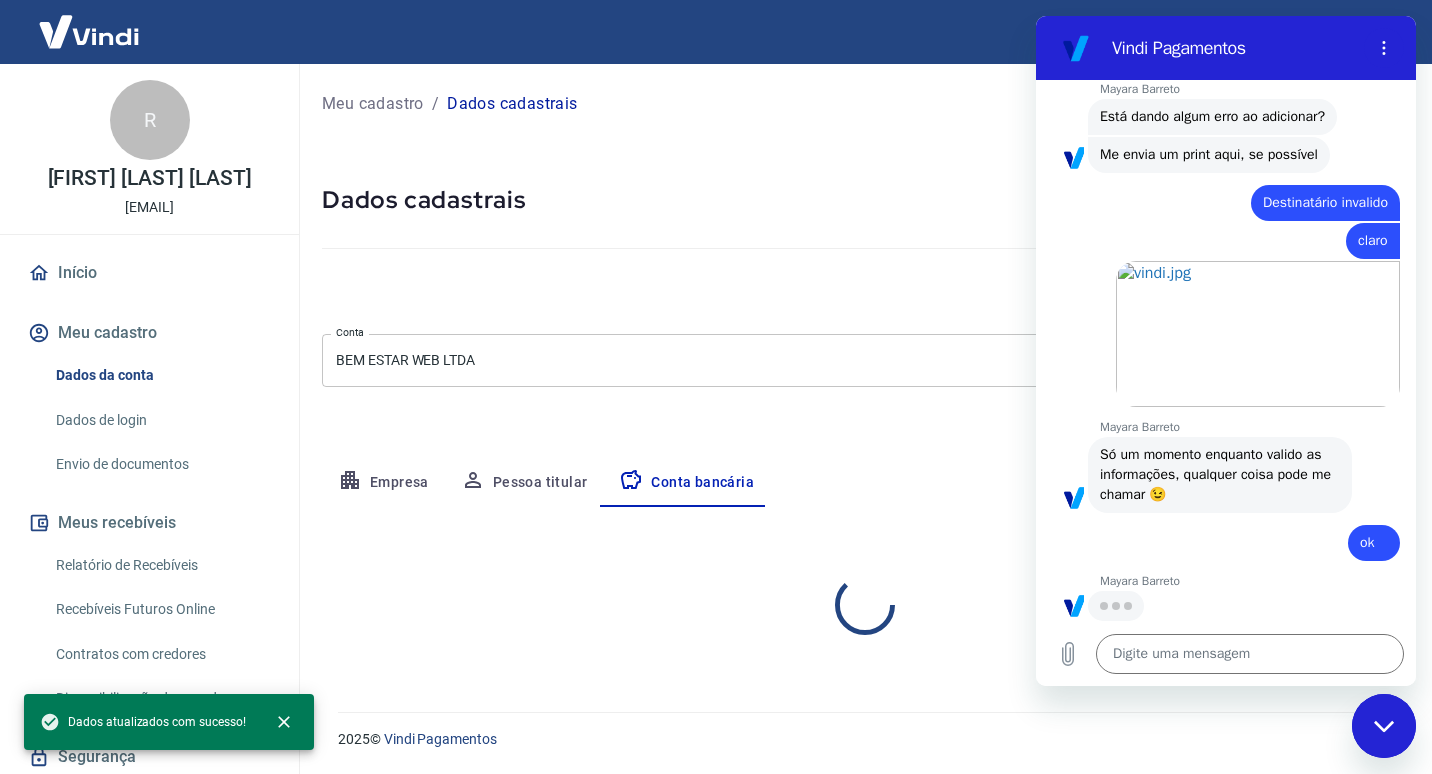 select on "1" 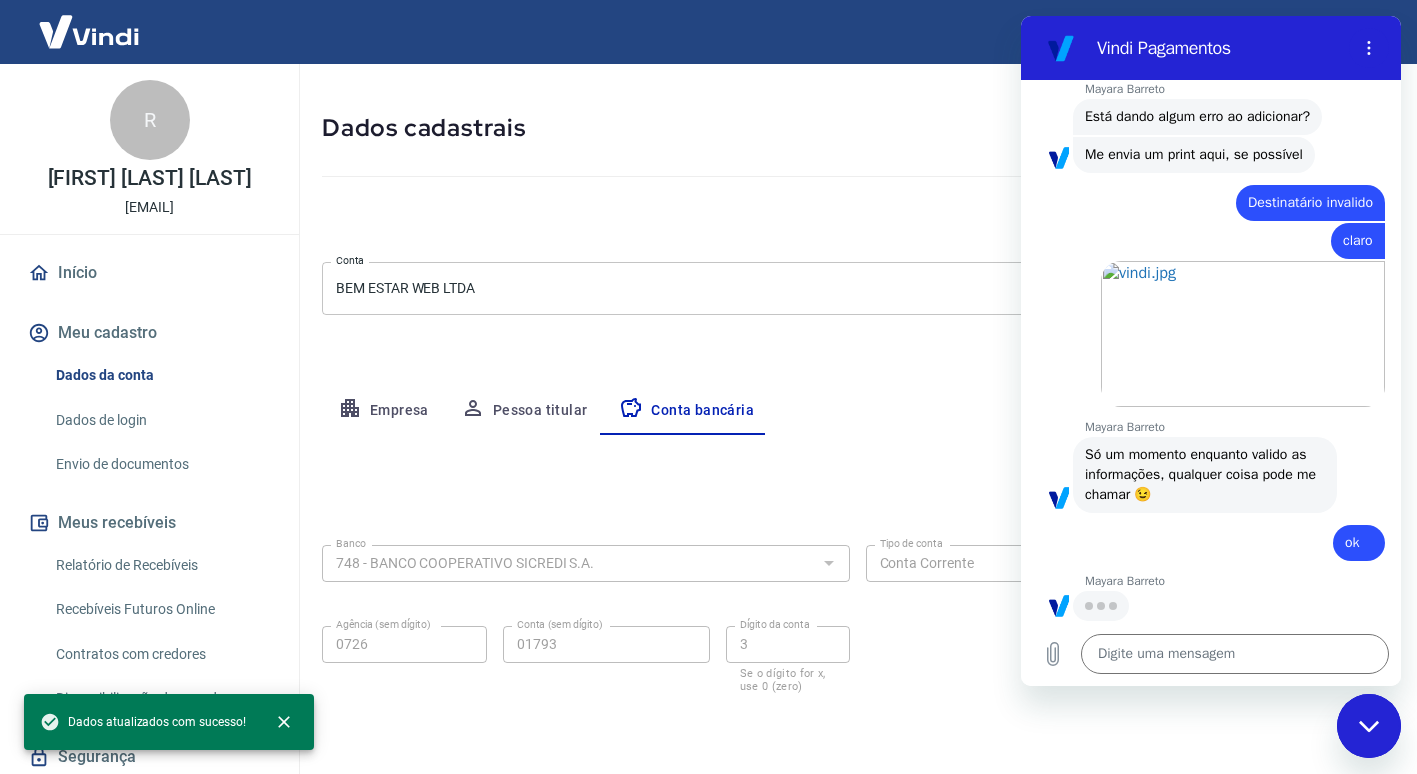 scroll, scrollTop: 137, scrollLeft: 0, axis: vertical 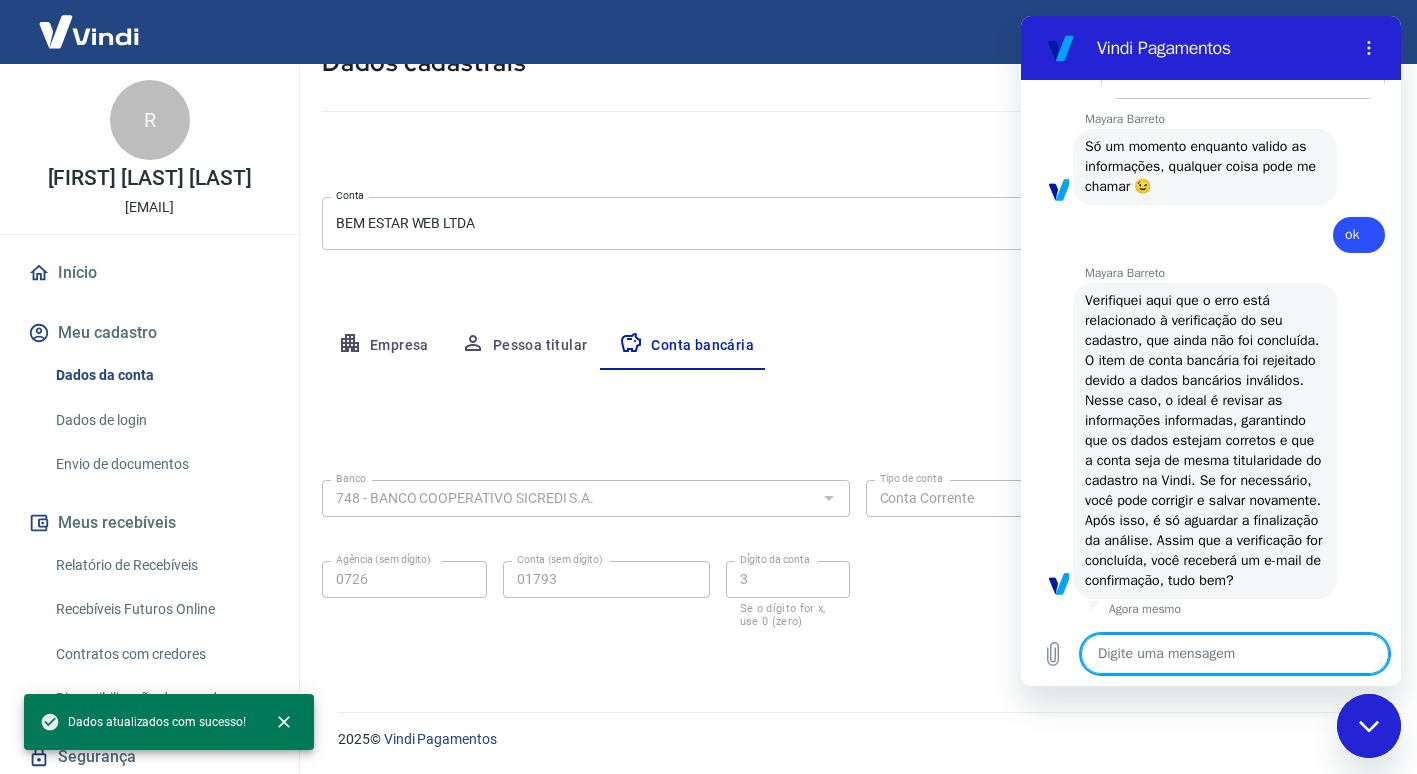 click at bounding box center (1235, 654) 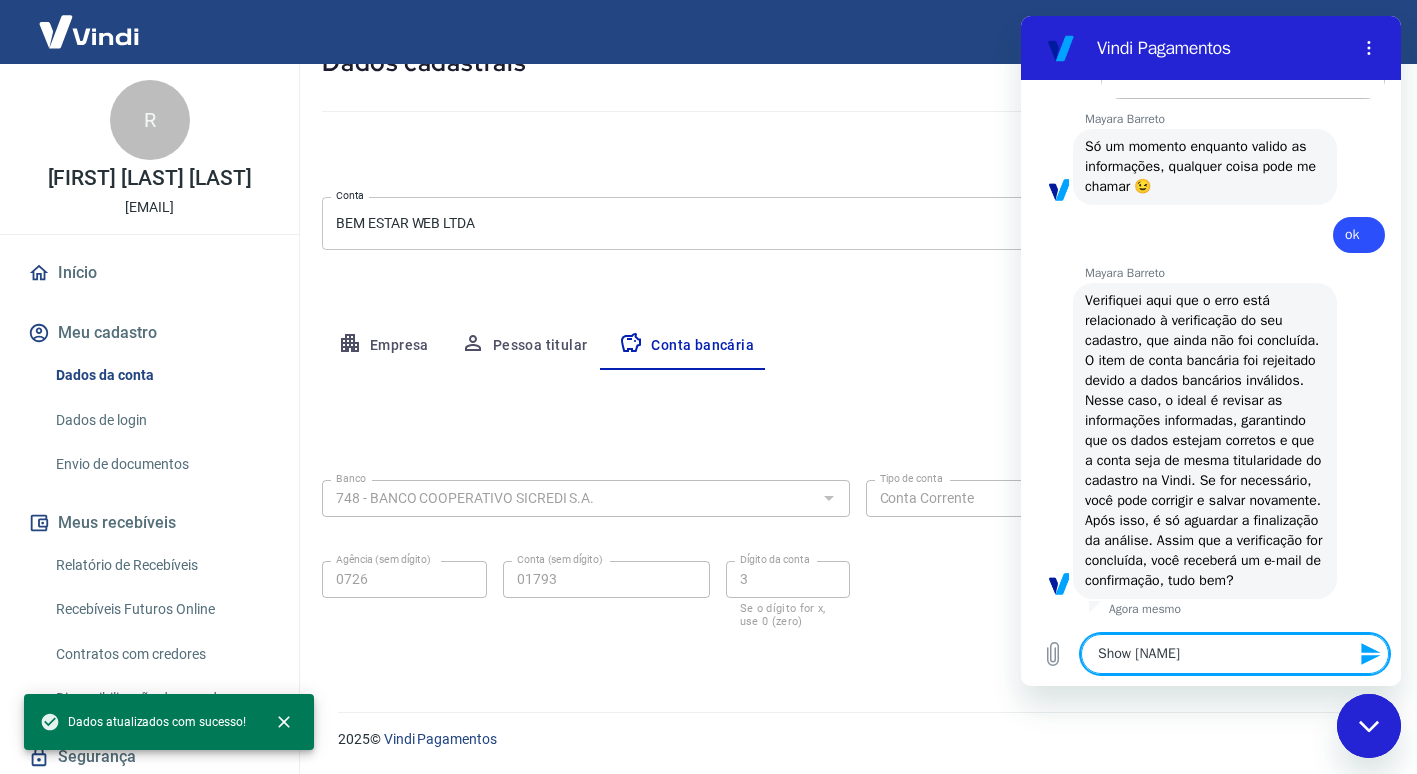 type on "Show [NAME]" 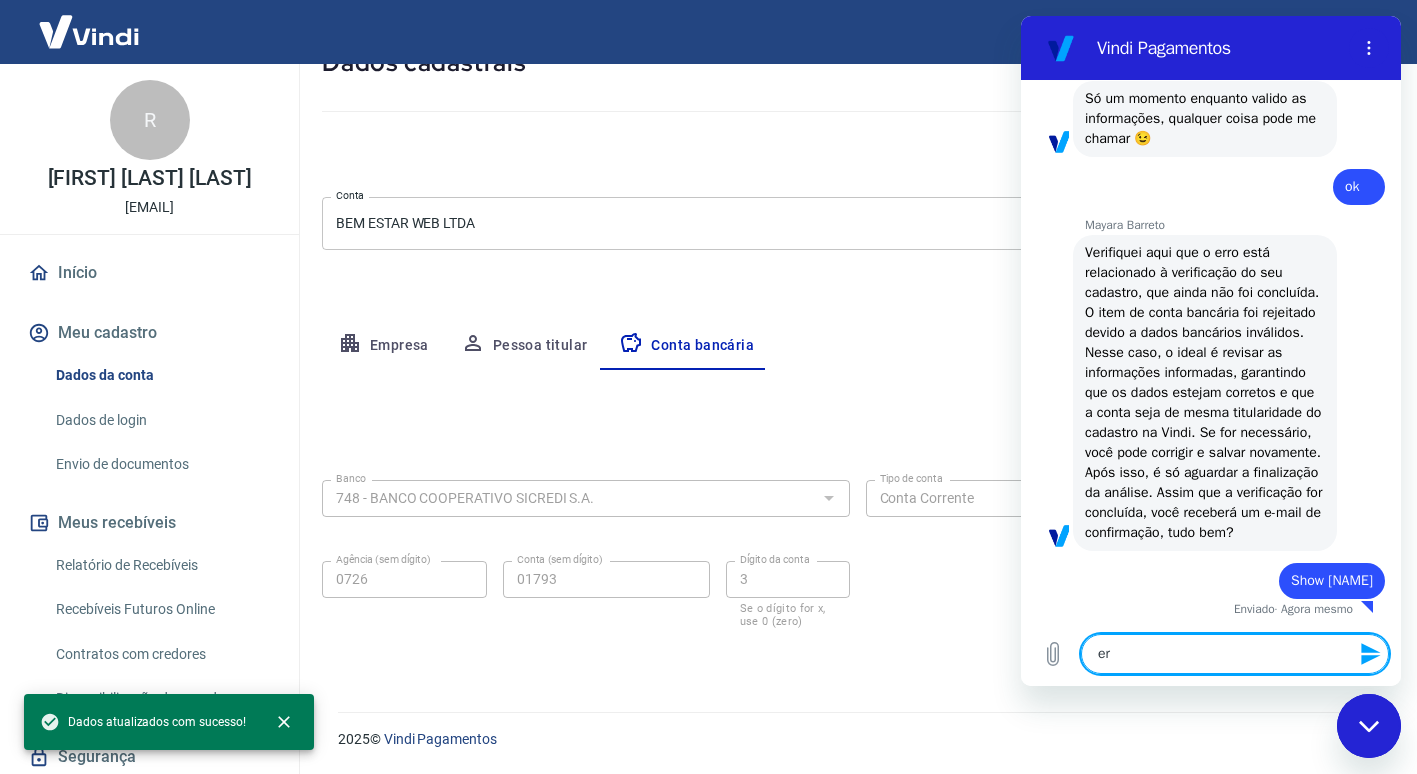 scroll, scrollTop: 3719, scrollLeft: 0, axis: vertical 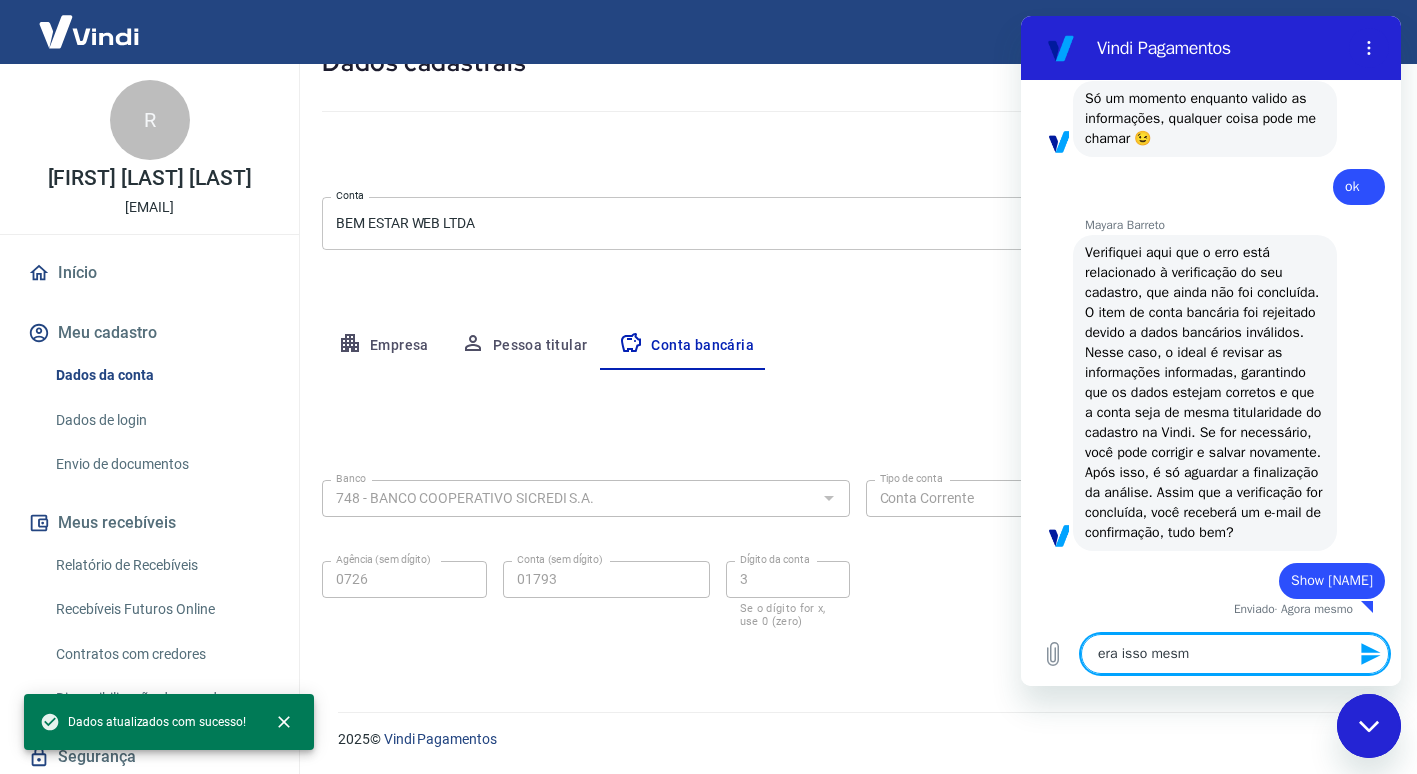 type on "era isso mesmo" 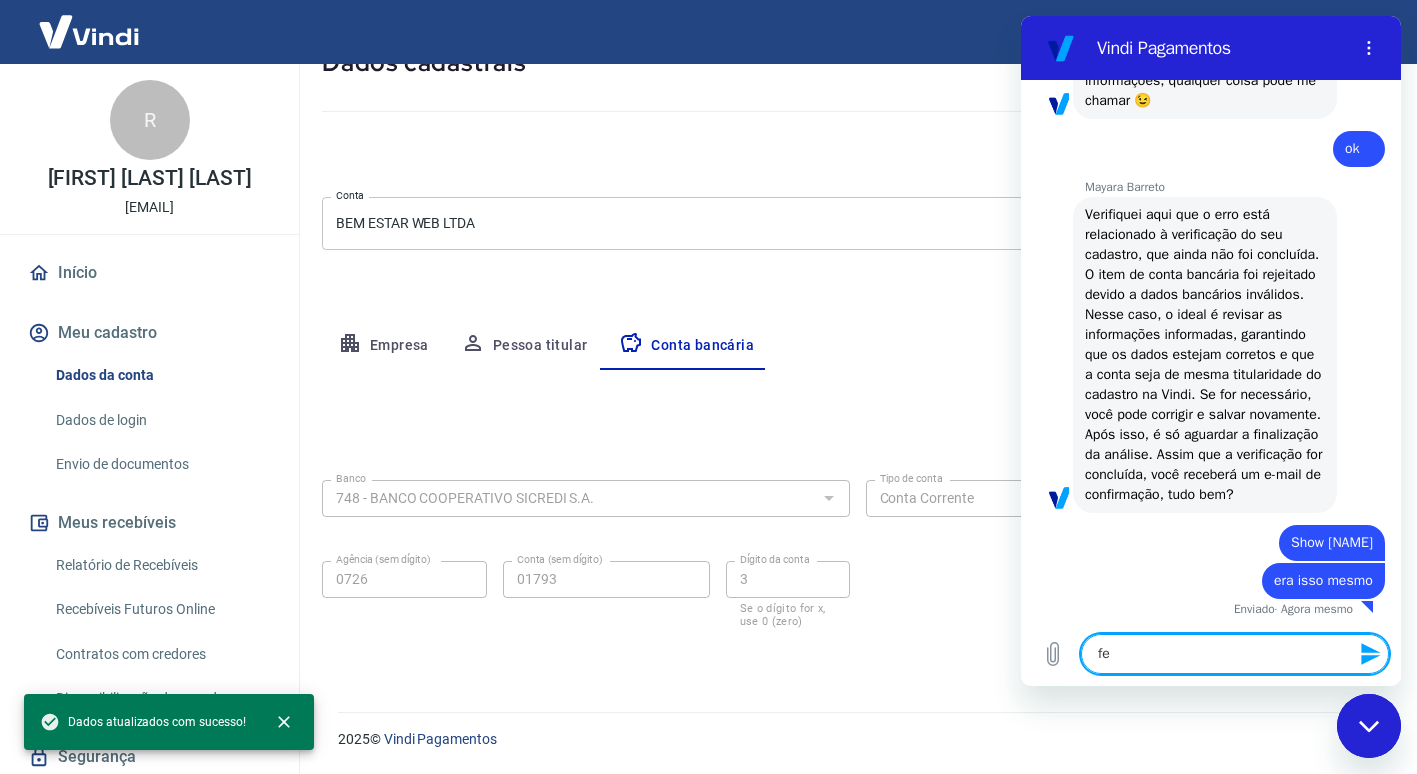 scroll, scrollTop: 3757, scrollLeft: 0, axis: vertical 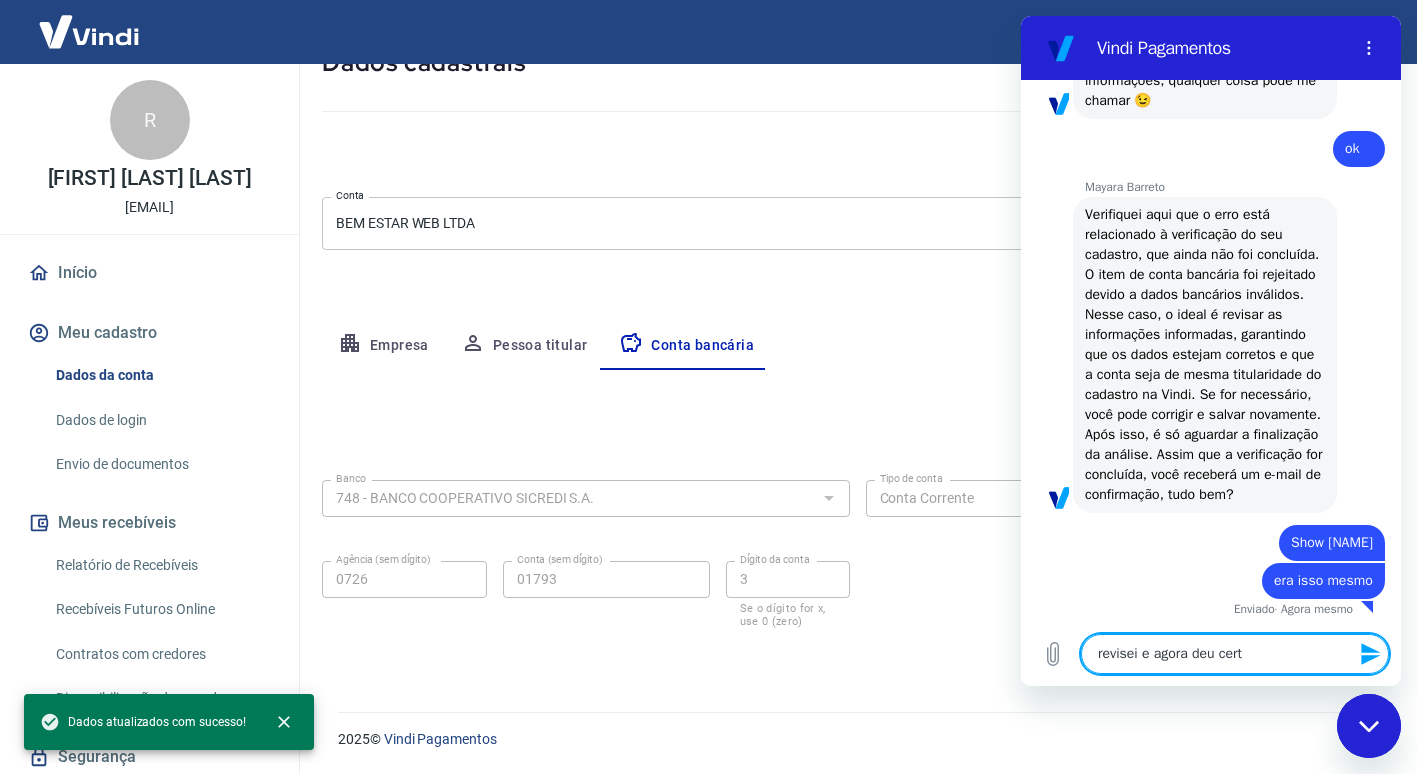 type on "revisei e agora deu certo" 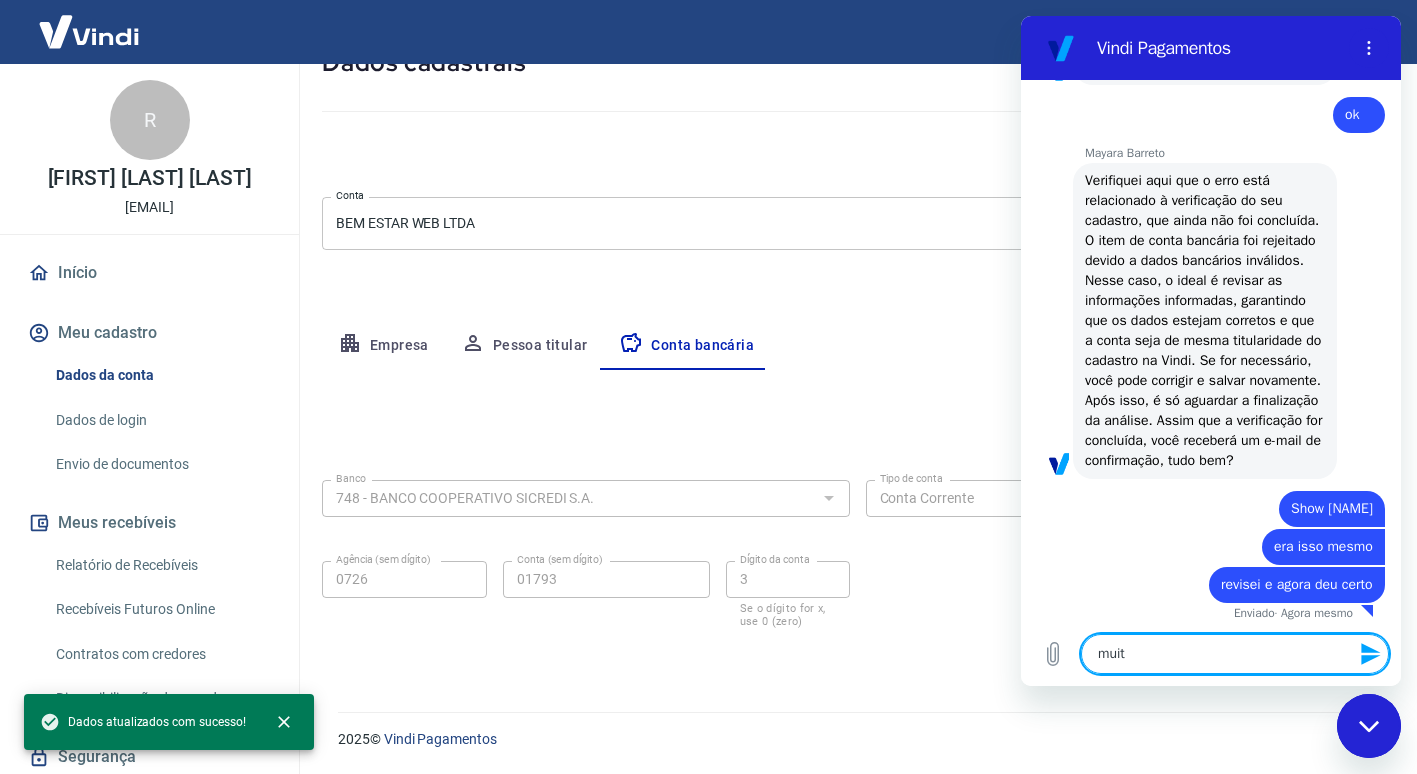 scroll, scrollTop: 3795, scrollLeft: 0, axis: vertical 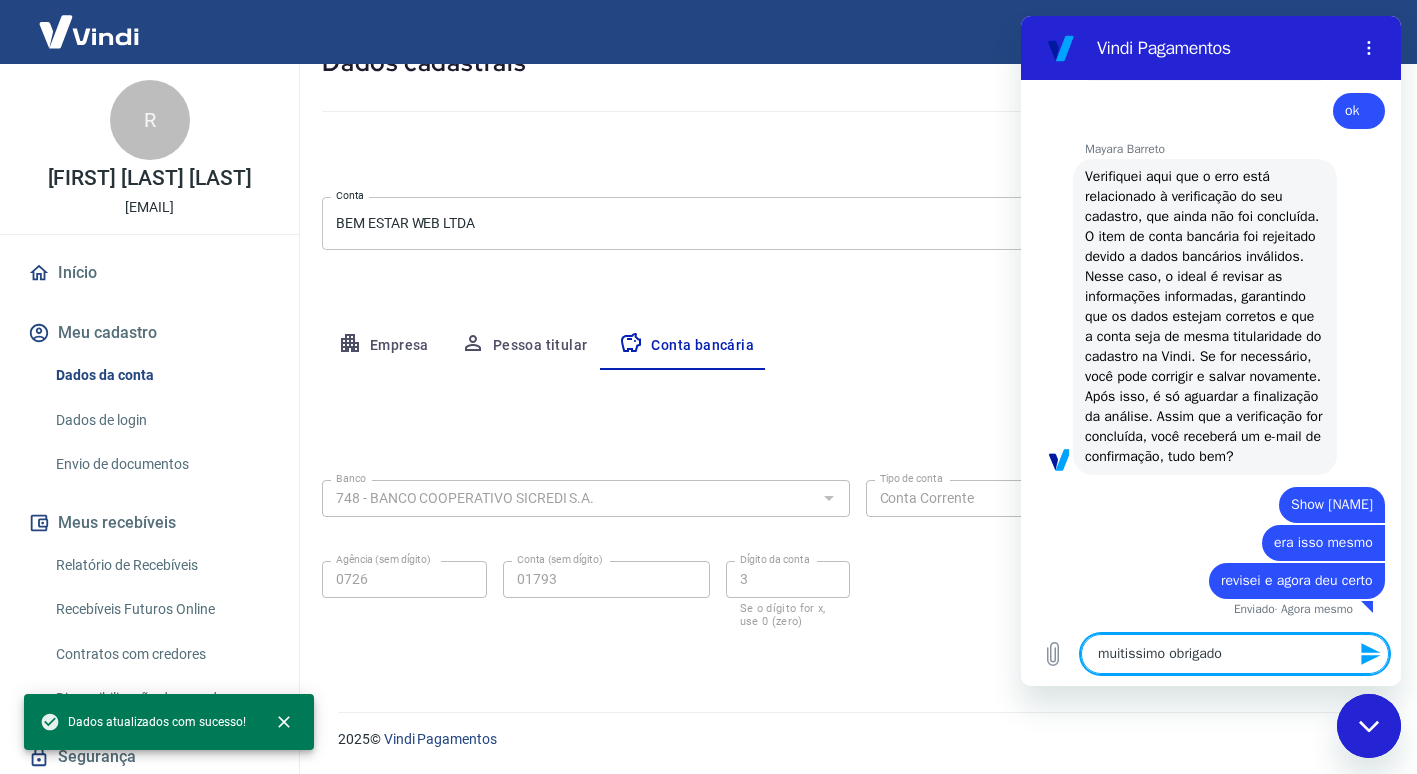 type on "muitissimo obrigado" 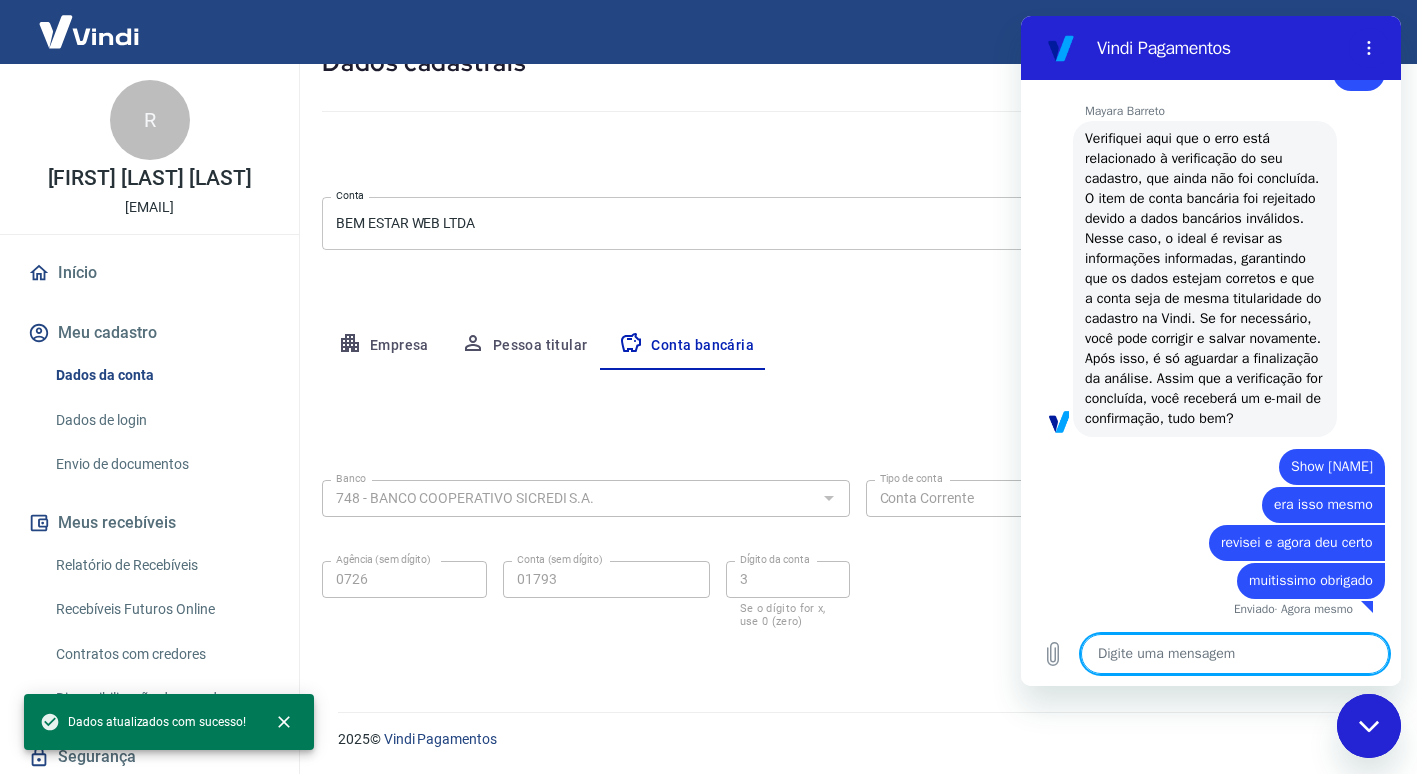 scroll, scrollTop: 3833, scrollLeft: 0, axis: vertical 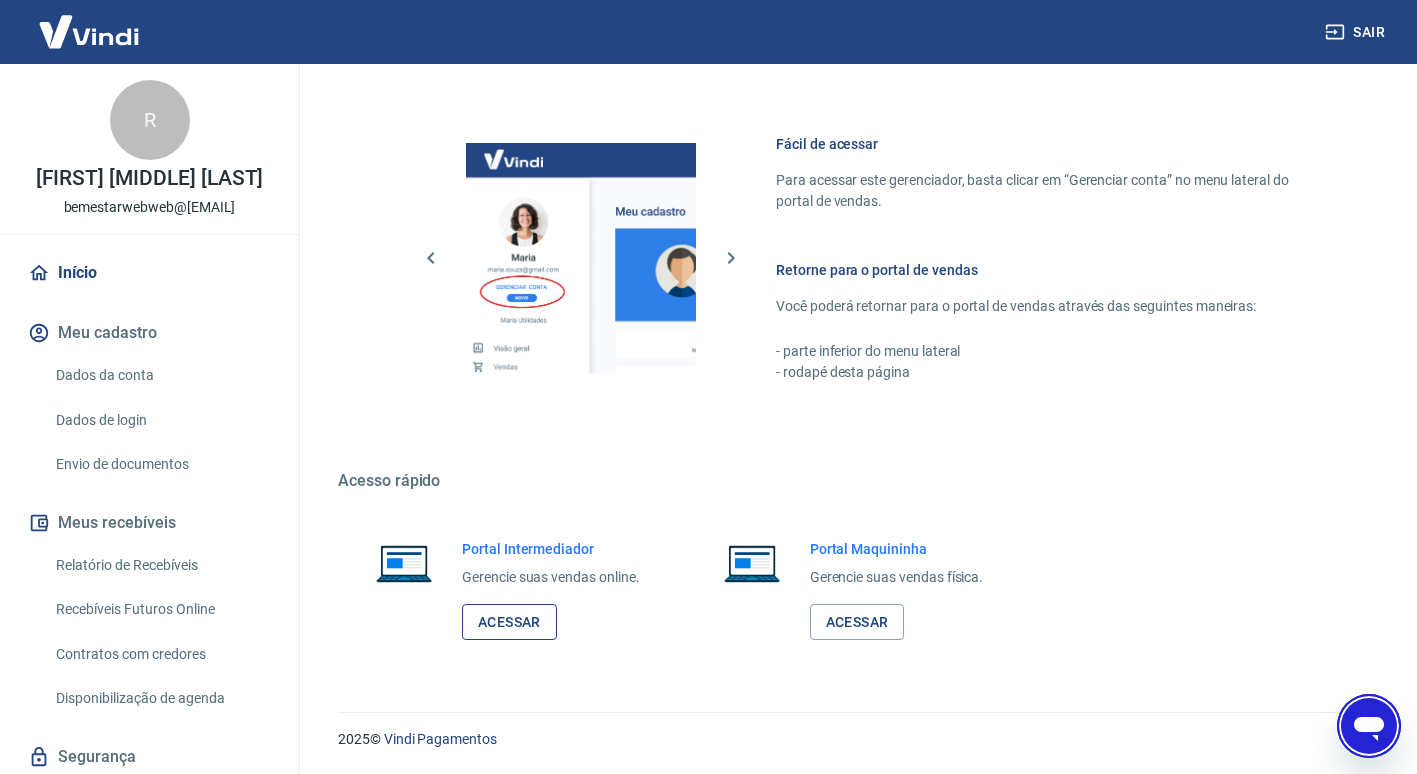 click on "Acessar" at bounding box center (509, 622) 